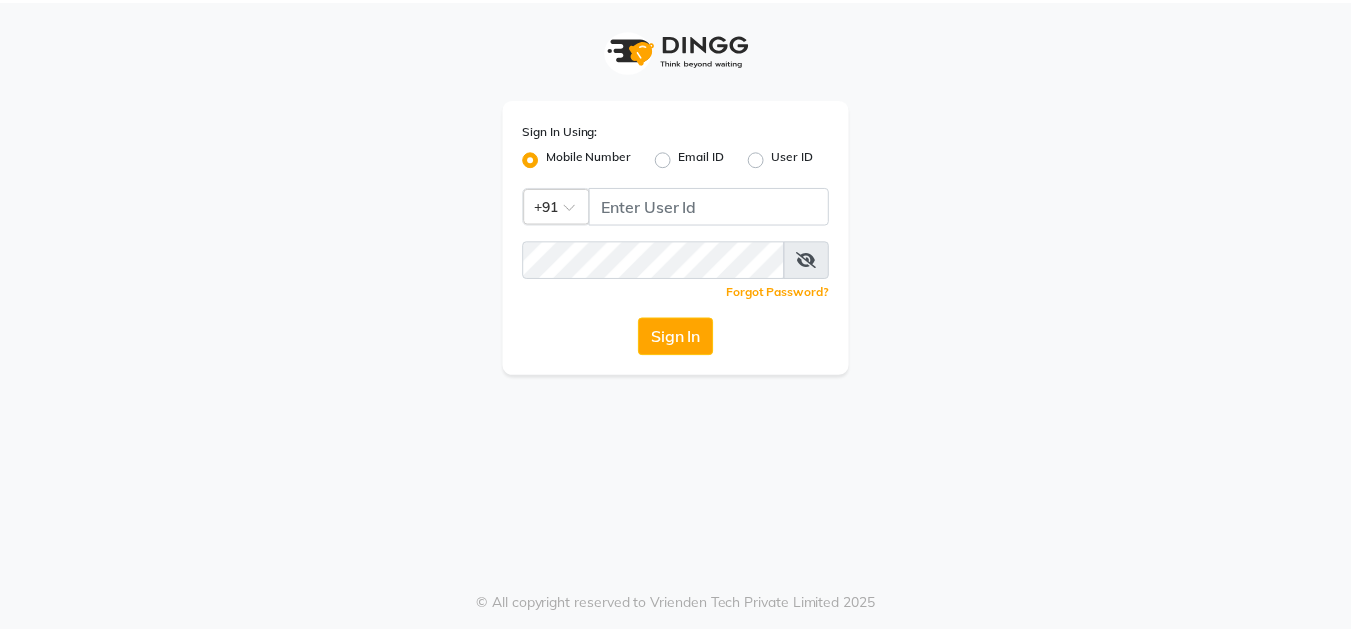 scroll, scrollTop: 0, scrollLeft: 0, axis: both 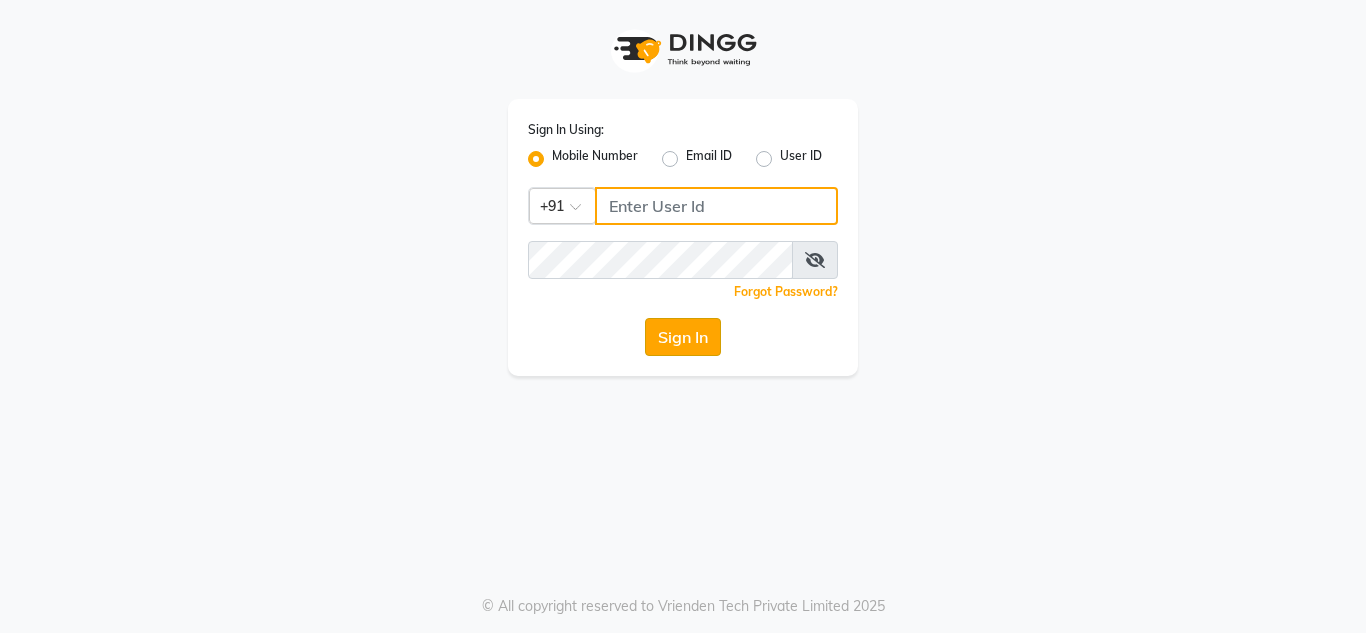 type on "7890011666" 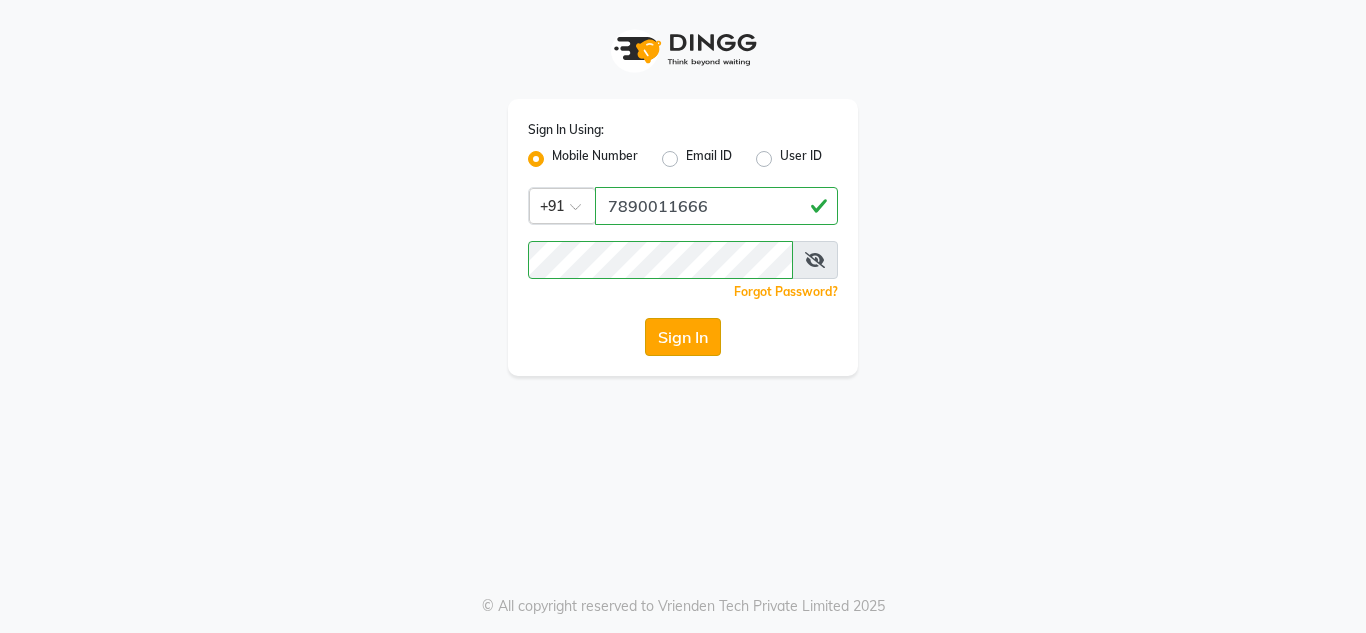 click on "Sign In" 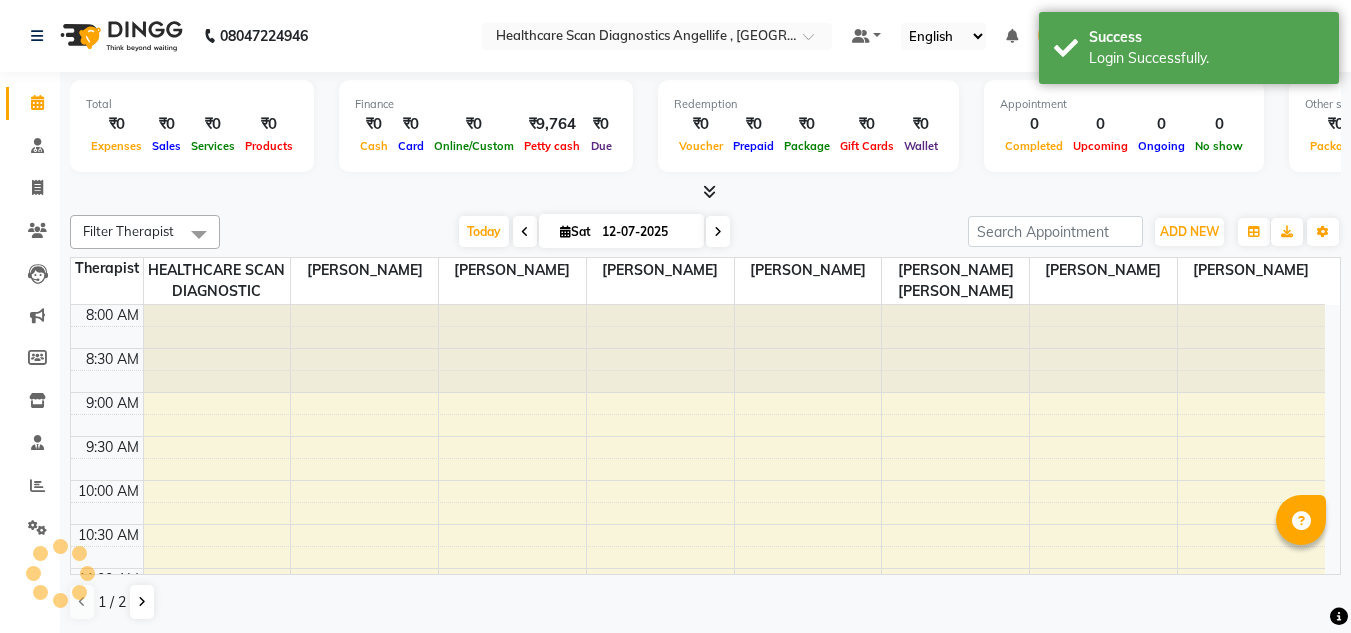 scroll, scrollTop: 0, scrollLeft: 0, axis: both 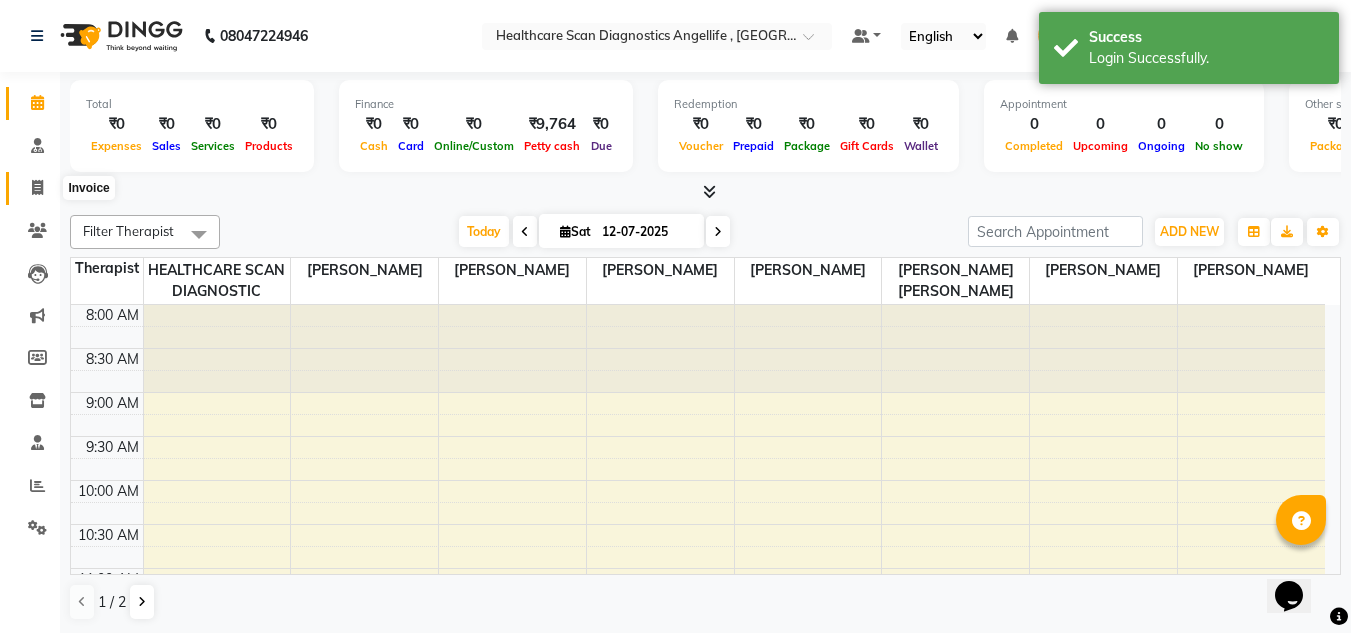 click 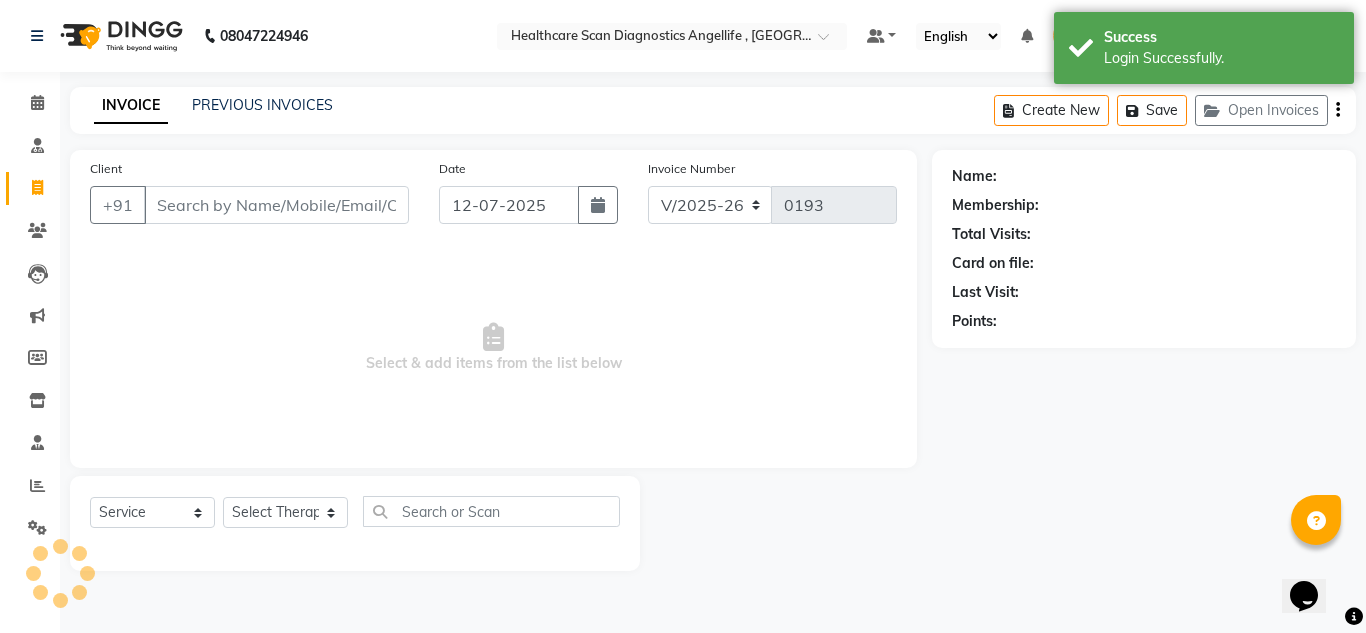 click on "Client" at bounding box center (276, 205) 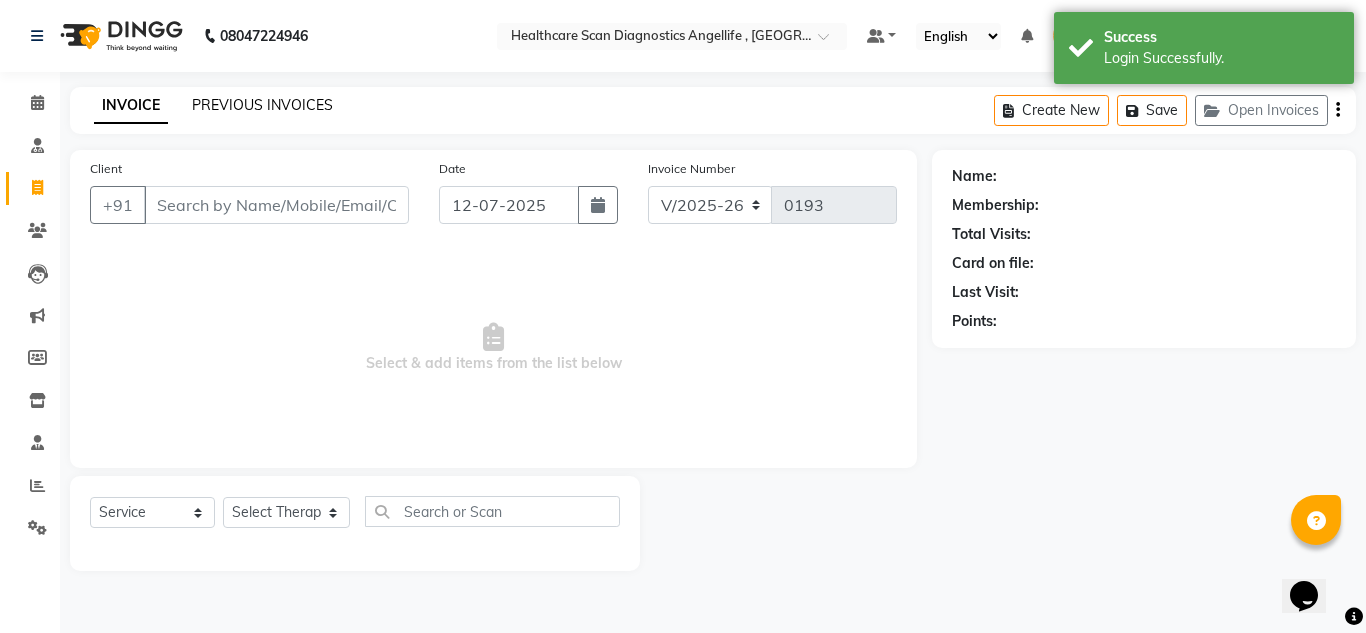 click on "PREVIOUS INVOICES" 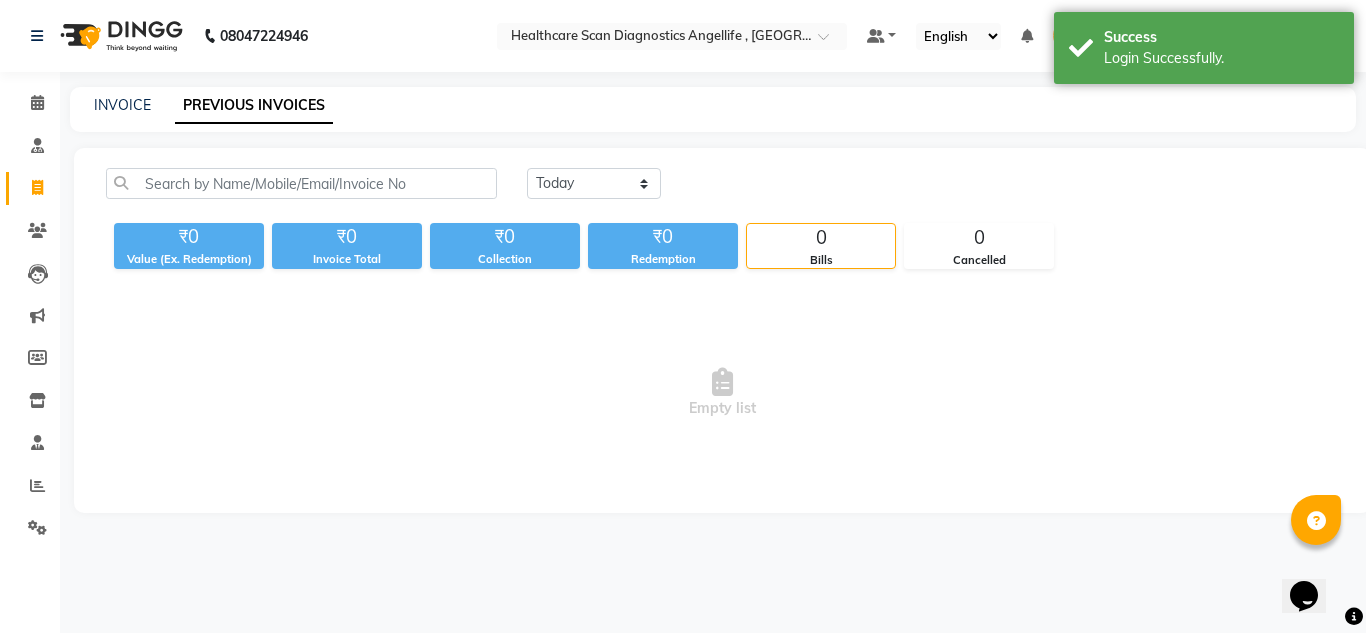 click on "Today Yesterday Custom Range ₹0 Value (Ex. Redemption) ₹0 Invoice Total  ₹0 Collection ₹0 Redemption 0 Bills 0 Cancelled  Empty list" 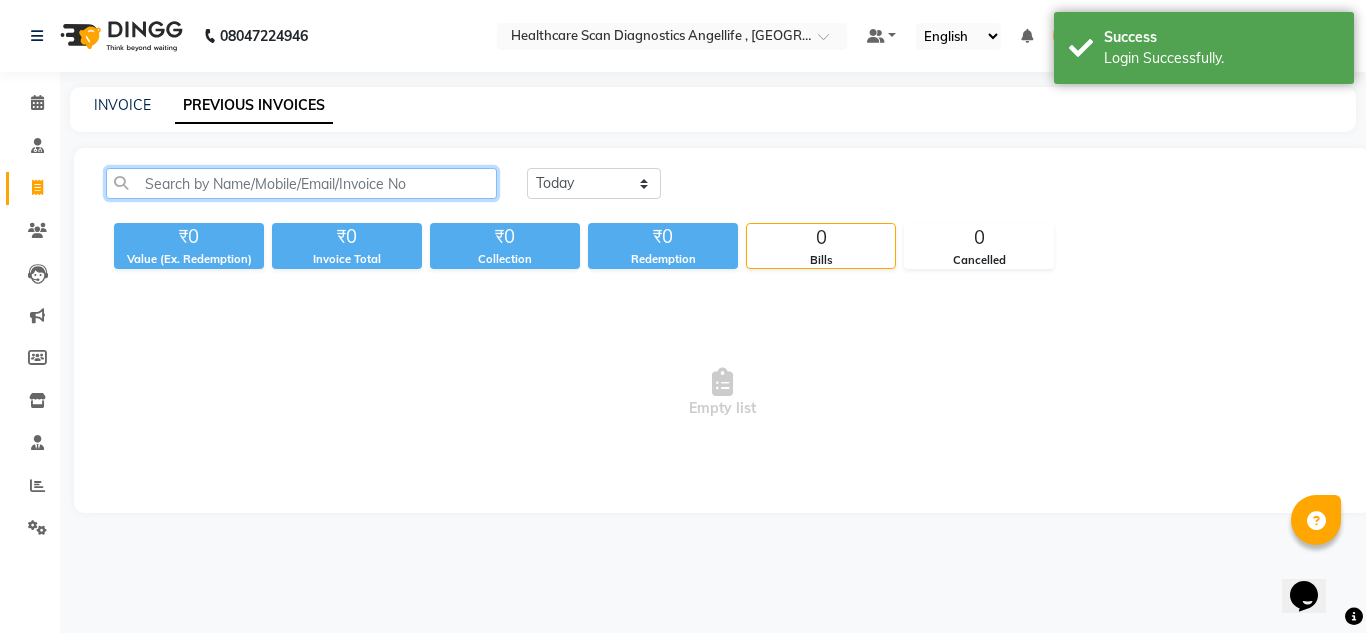 click 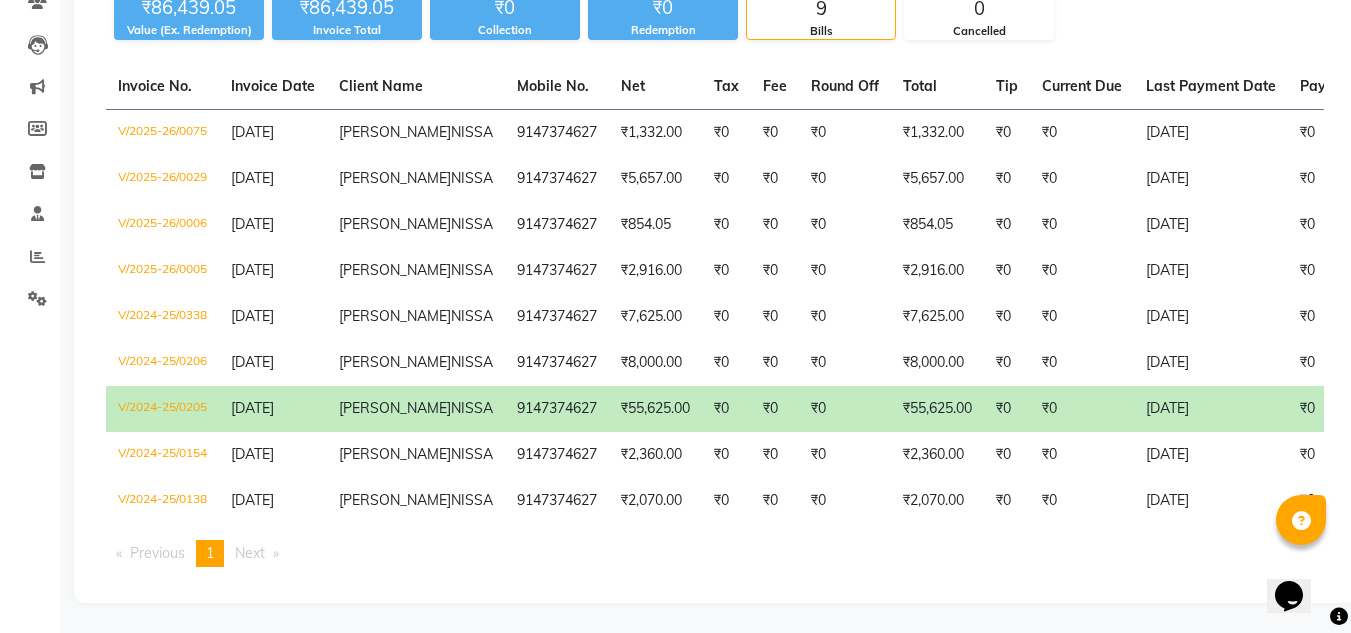 scroll, scrollTop: 424, scrollLeft: 0, axis: vertical 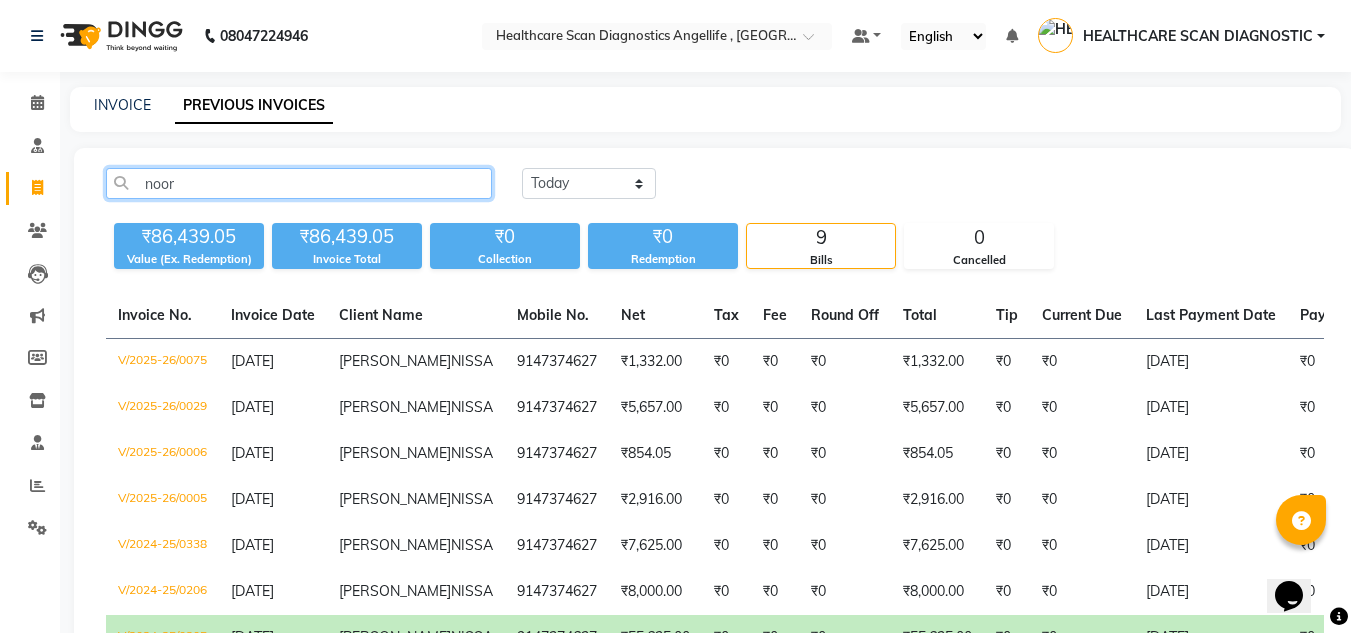 click on "noor" 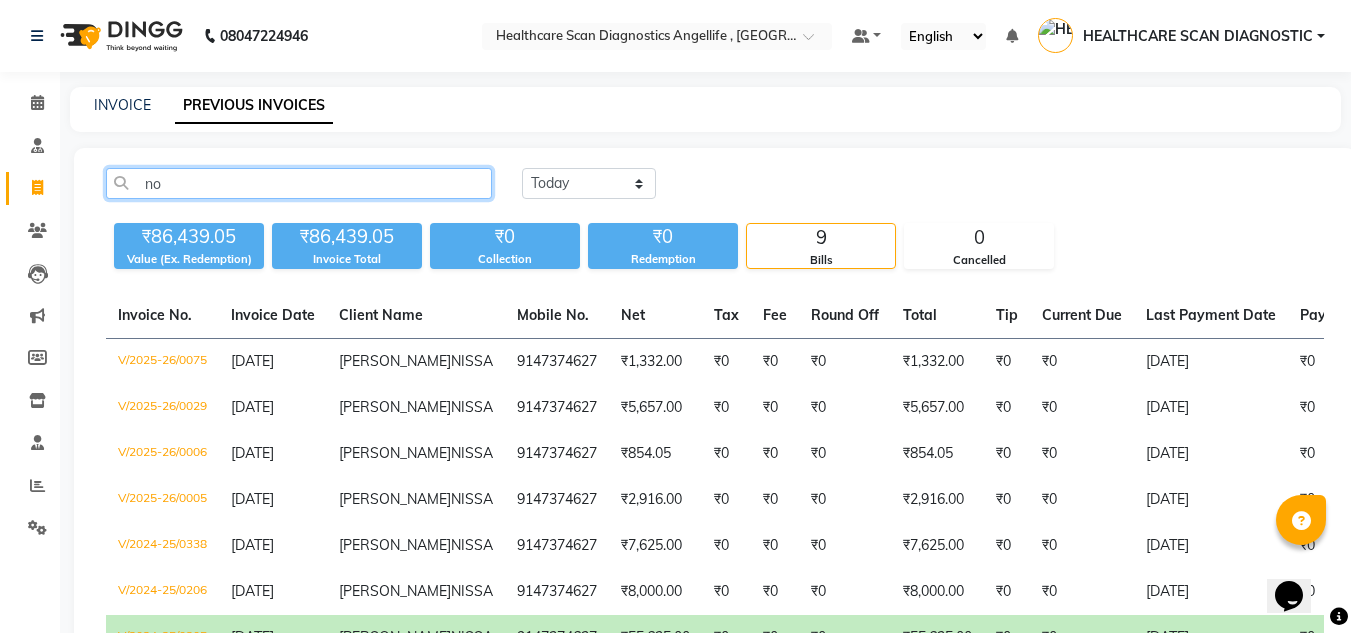 type on "n" 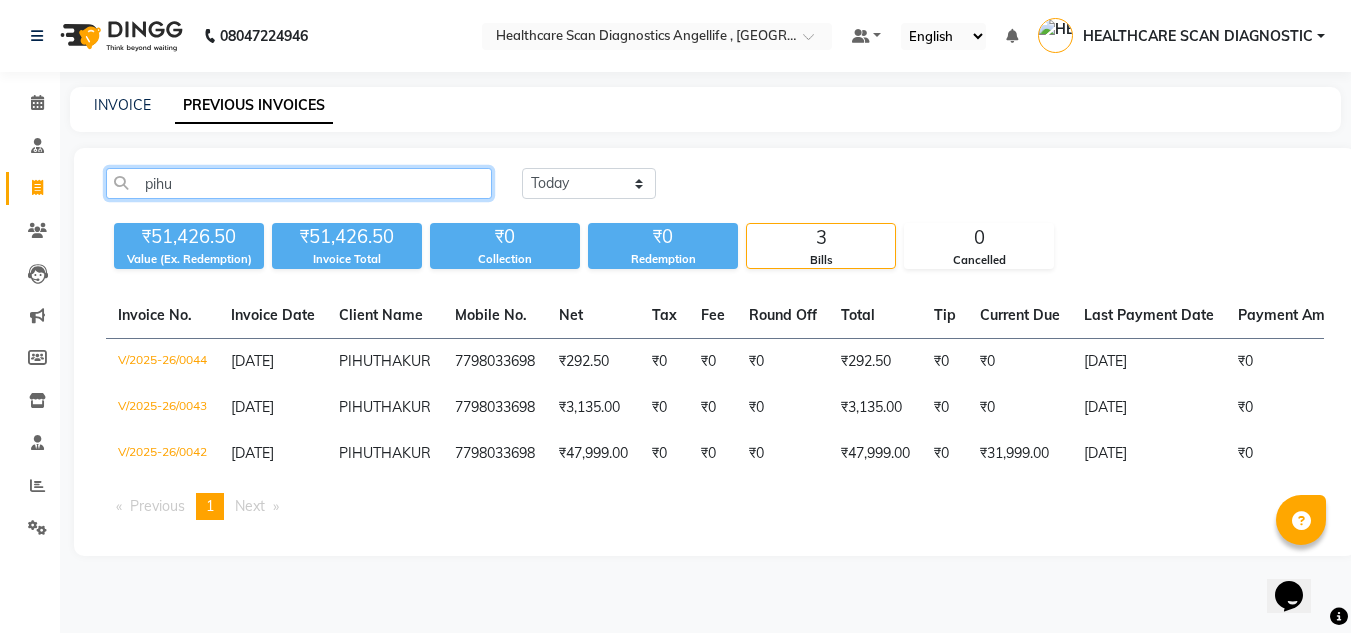 click on "pihu" 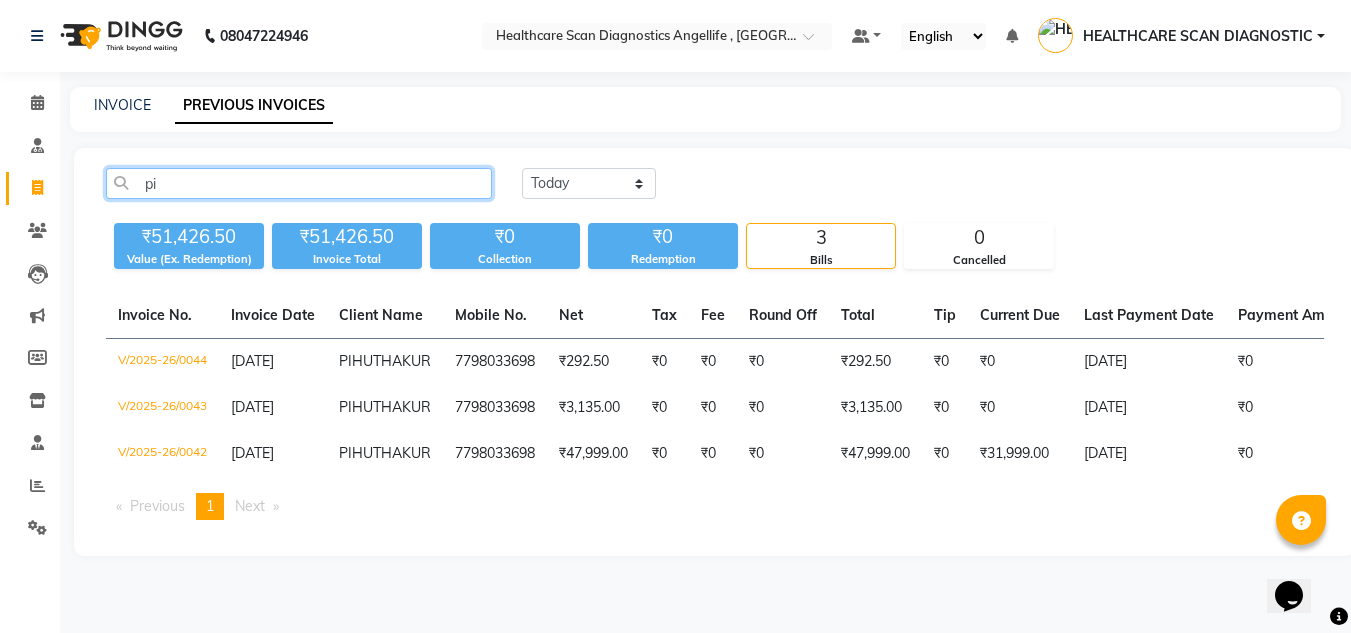 type on "p" 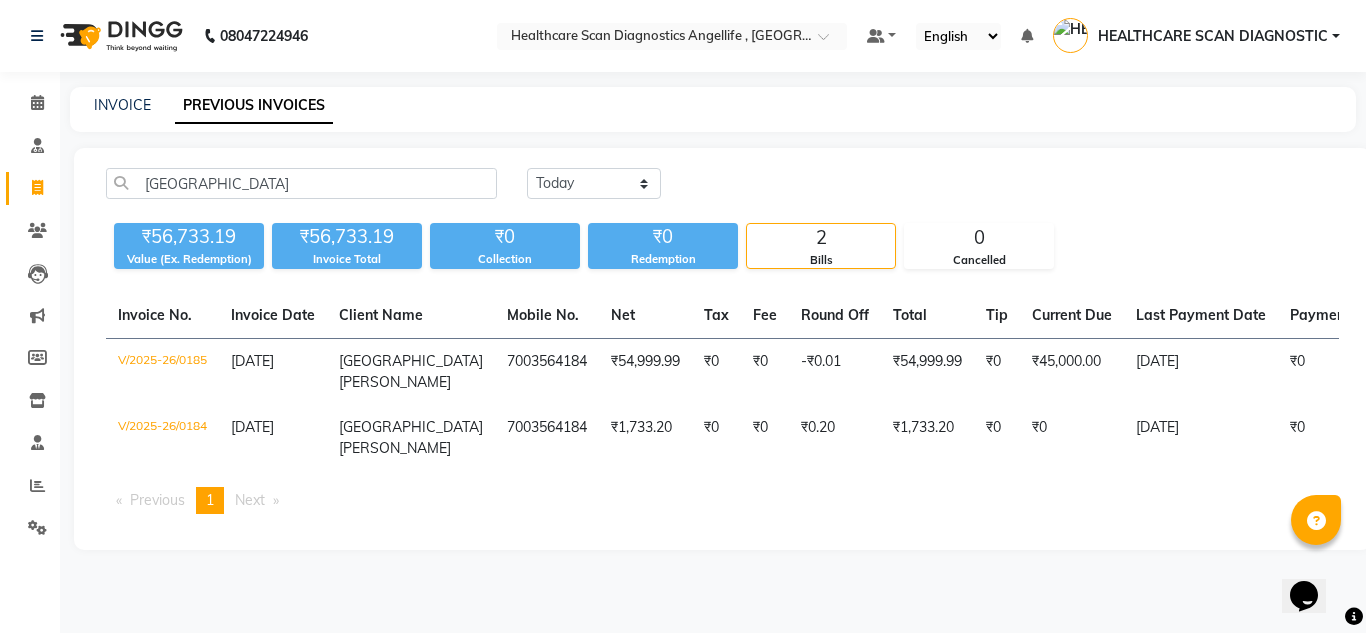 click on "₹54,999.99" 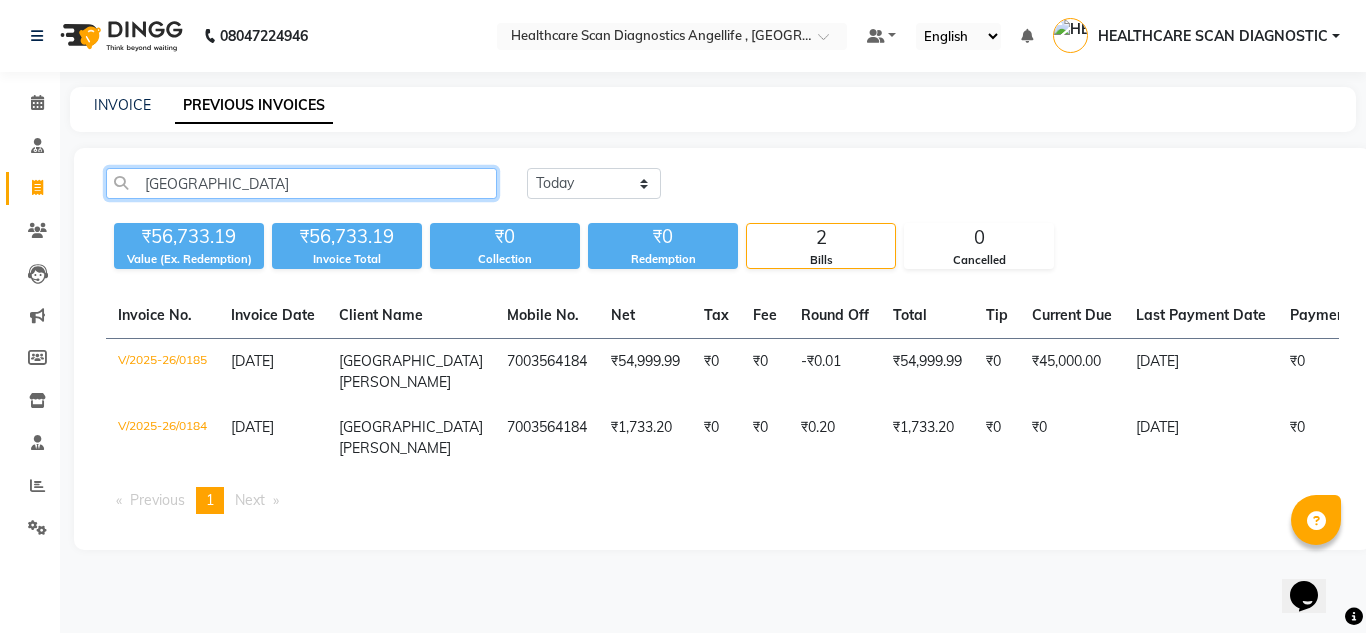 click on "SIWANGI" 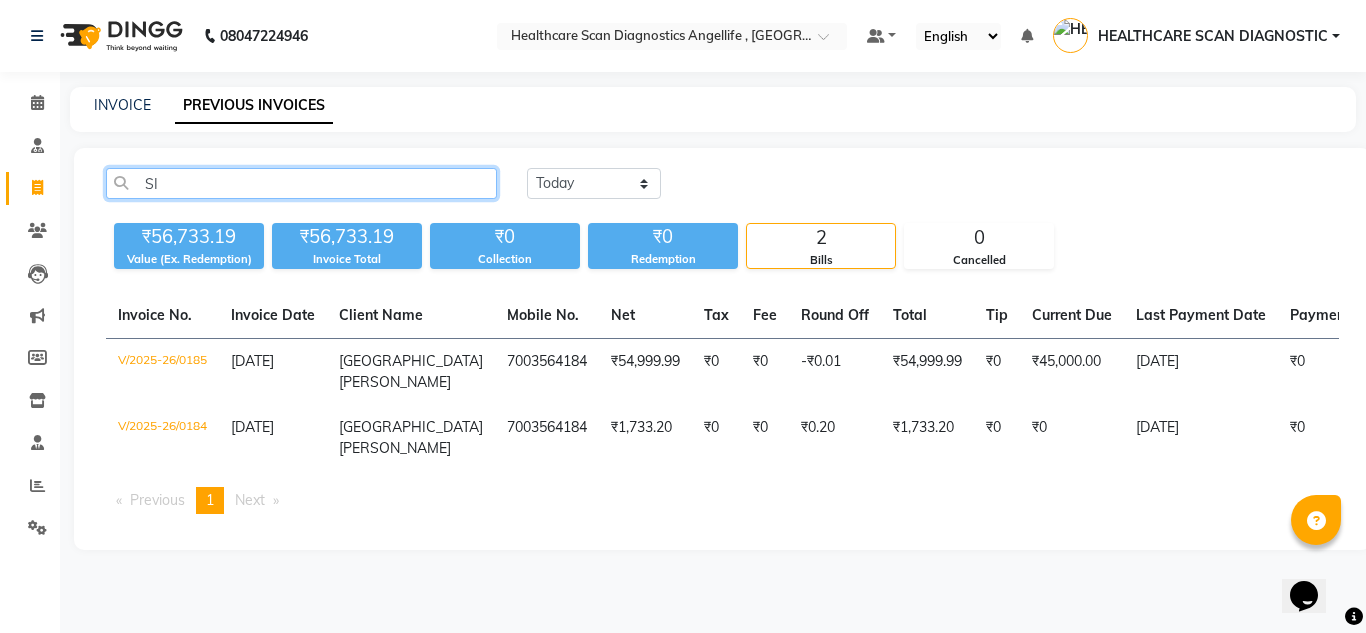 type on "S" 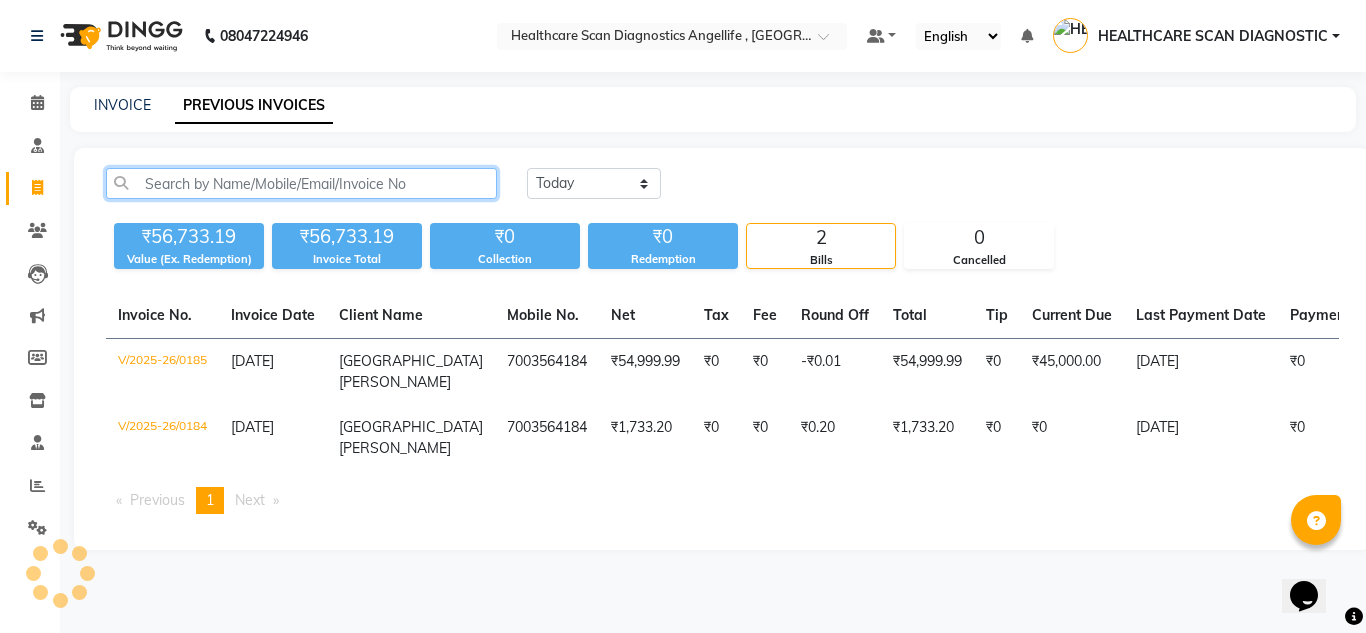 type on "D" 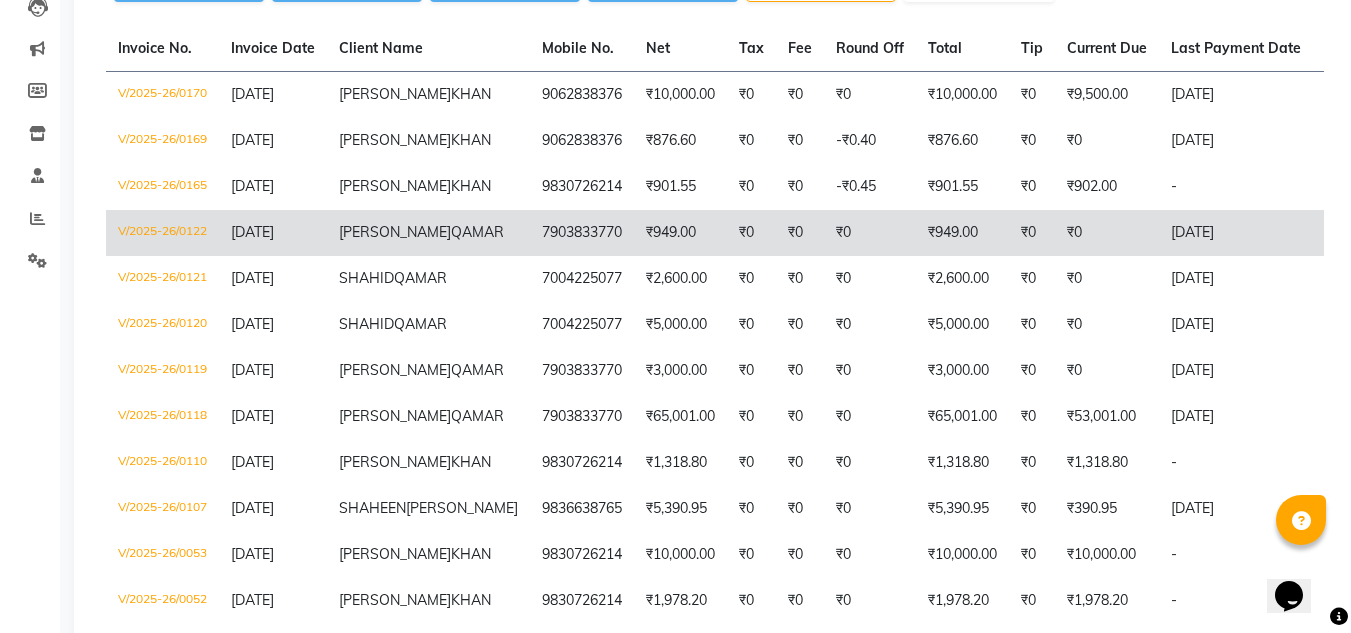 scroll, scrollTop: 300, scrollLeft: 0, axis: vertical 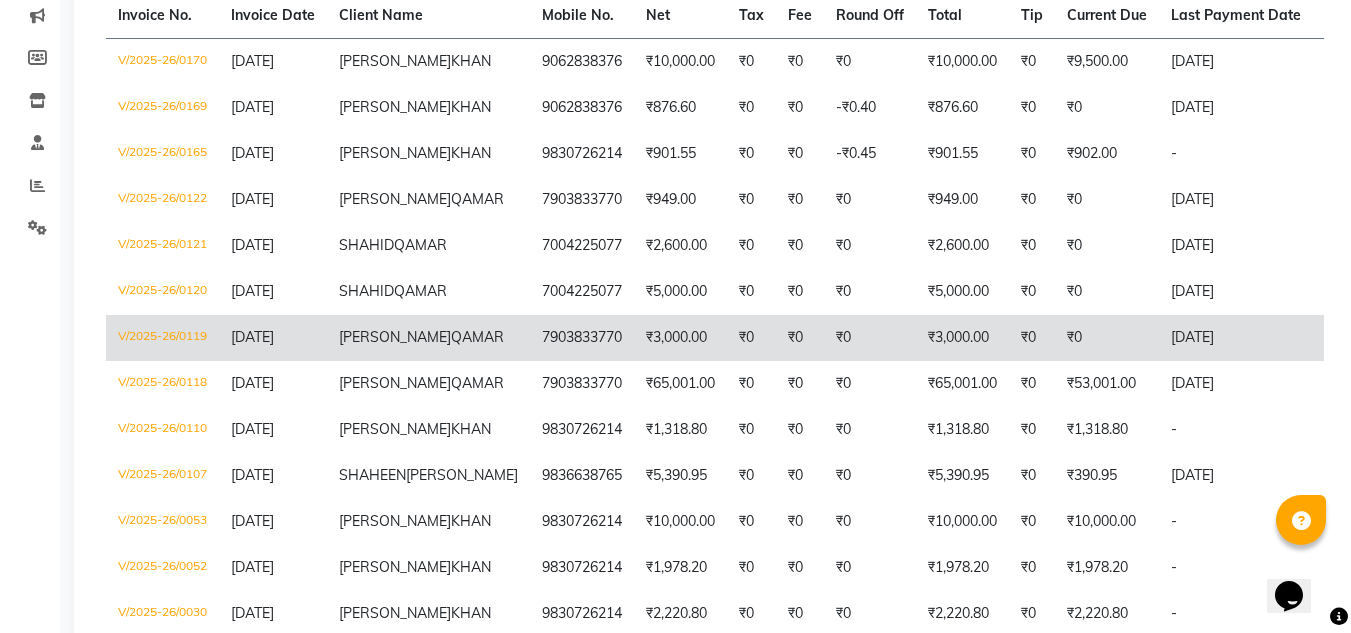 type on "SHAH" 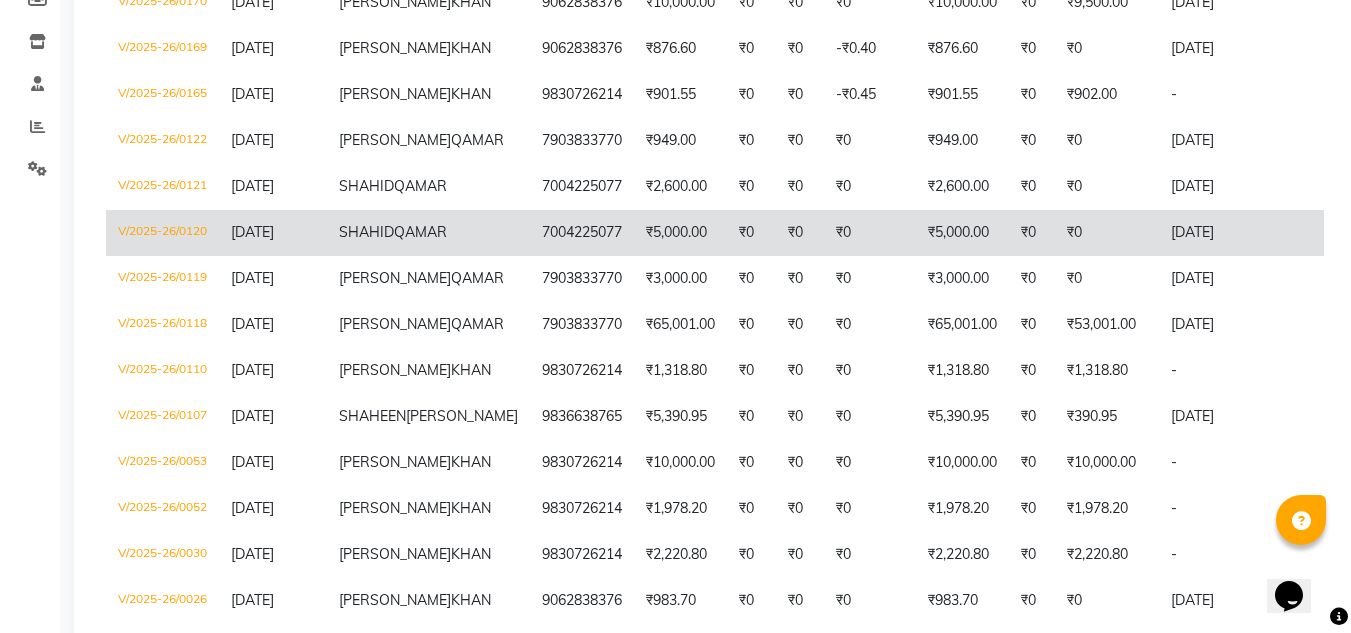 scroll, scrollTop: 400, scrollLeft: 0, axis: vertical 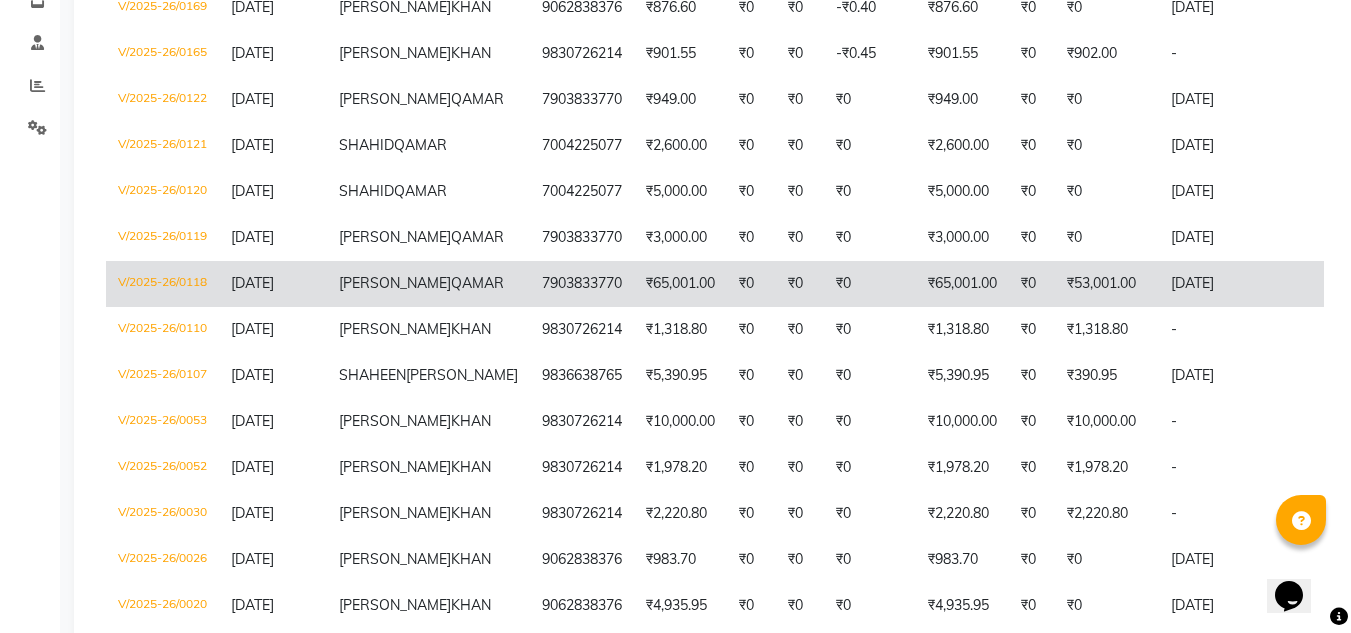click on "₹0" 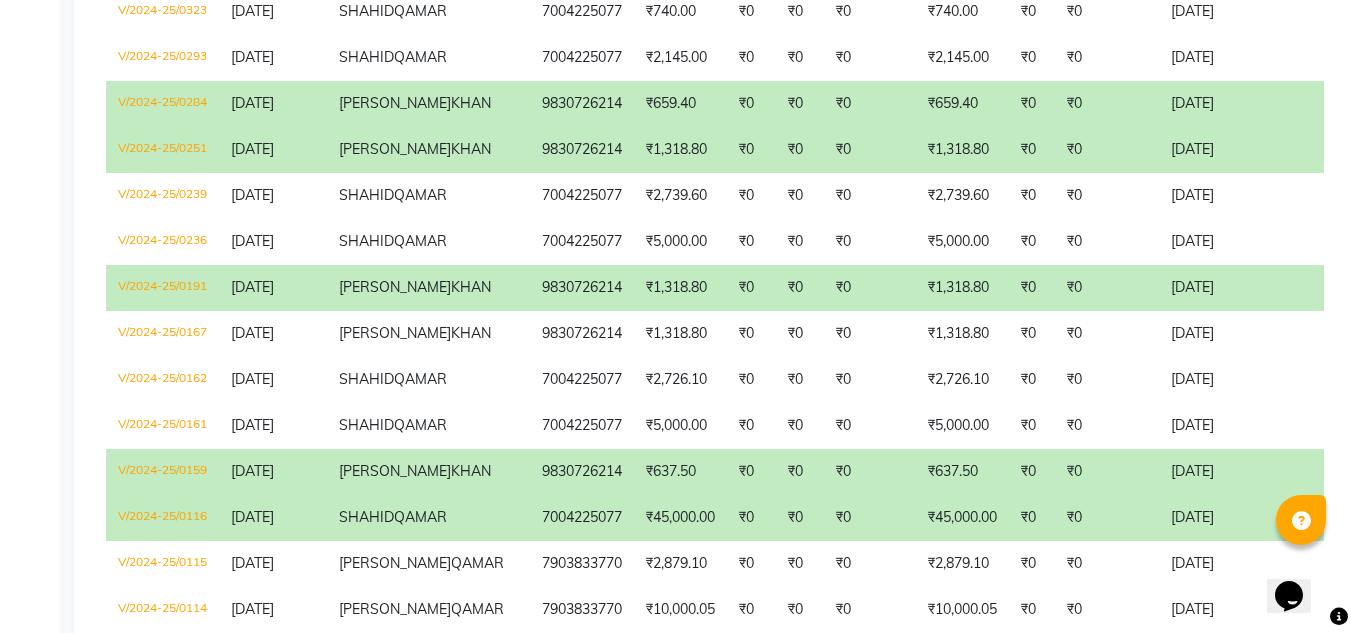 scroll, scrollTop: 1500, scrollLeft: 0, axis: vertical 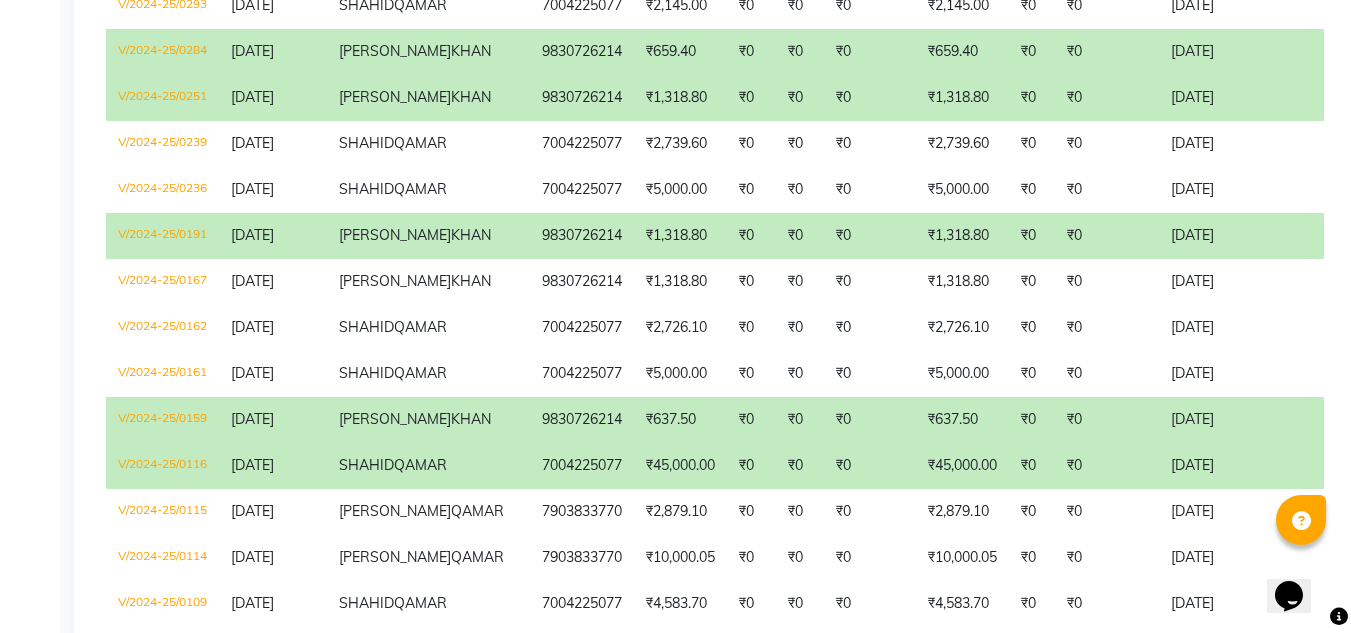 click on "₹2,000.00" 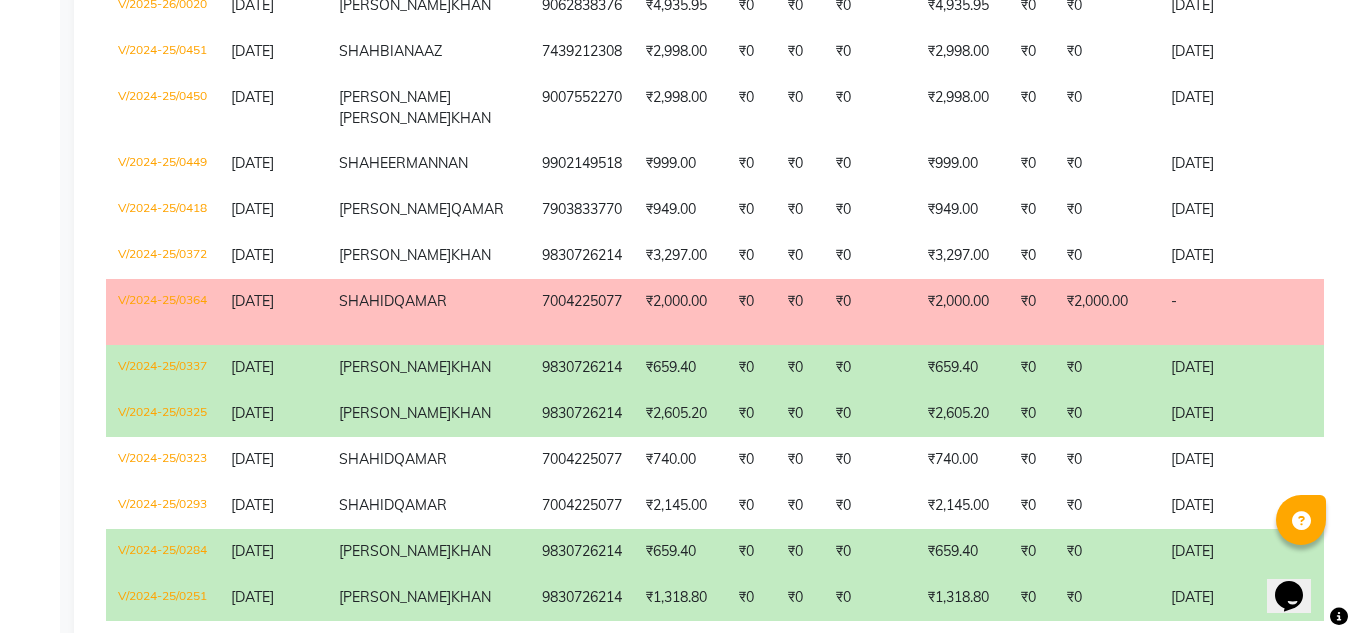 select on "5671" 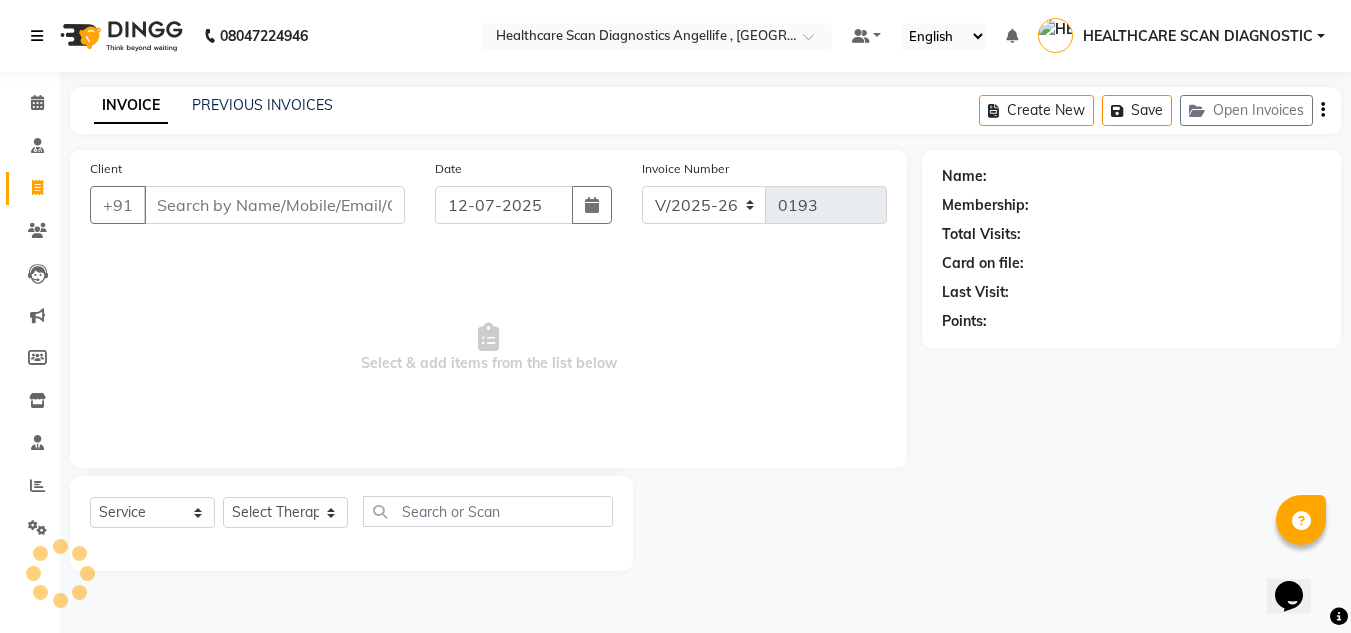 scroll, scrollTop: 0, scrollLeft: 0, axis: both 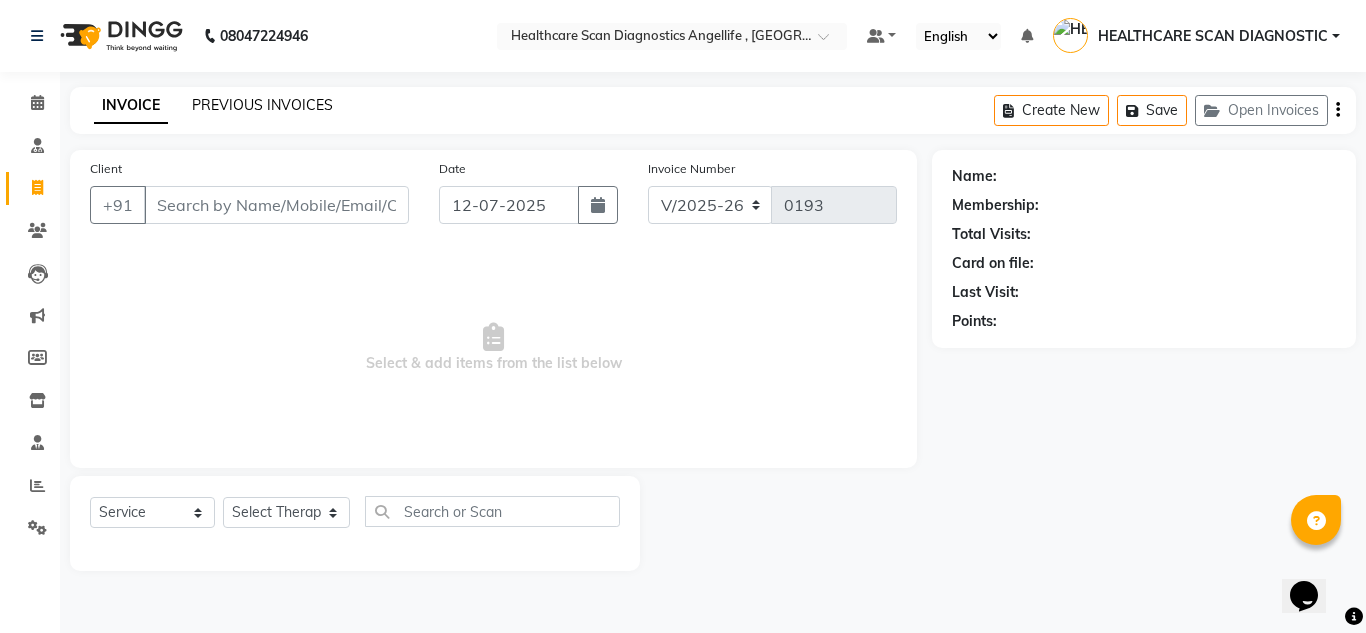 click on "PREVIOUS INVOICES" 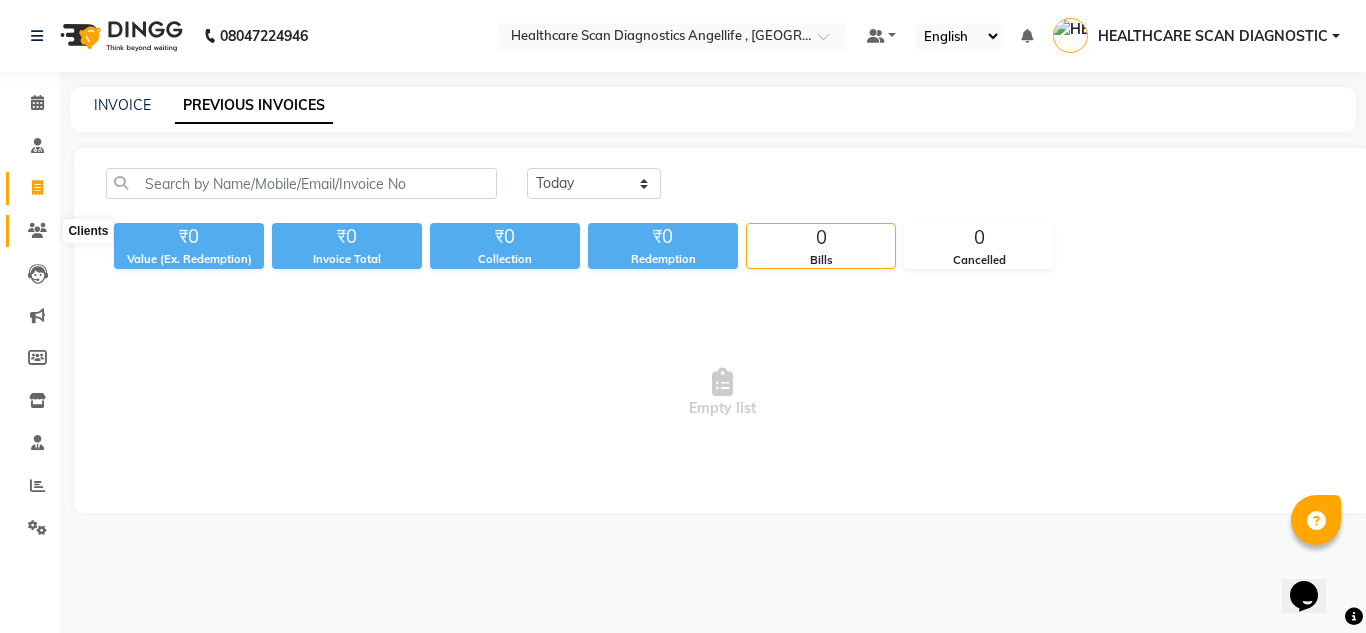 click 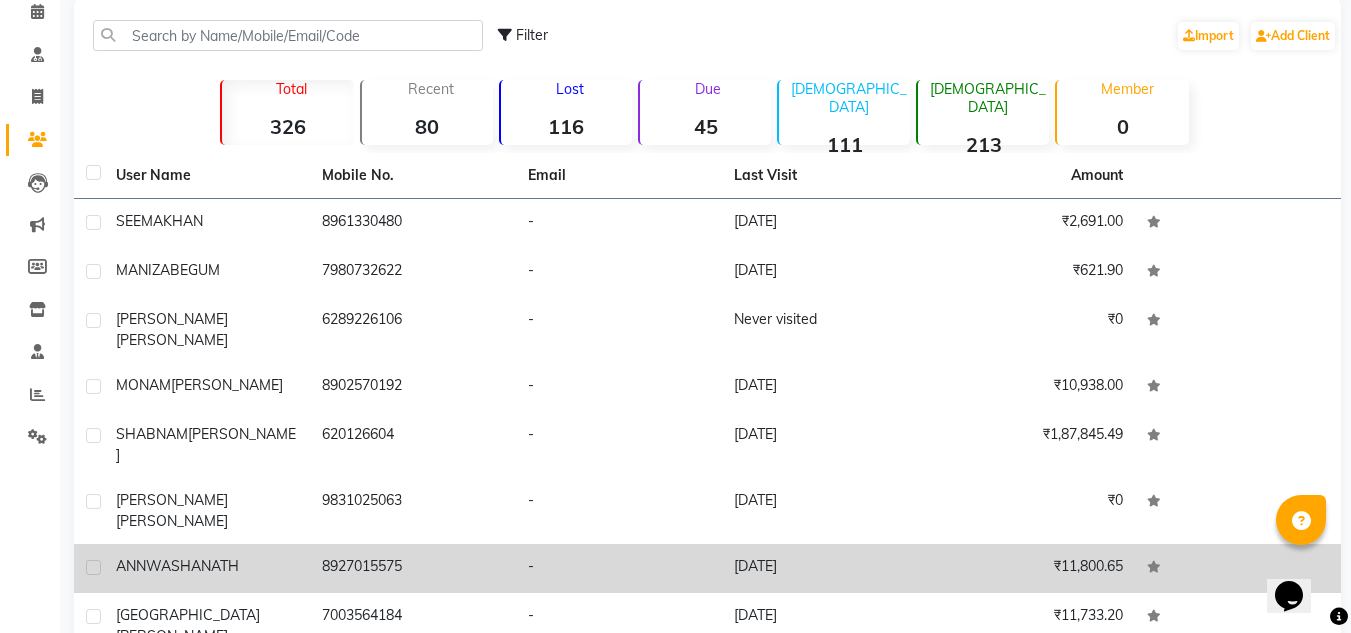 scroll, scrollTop: 33, scrollLeft: 0, axis: vertical 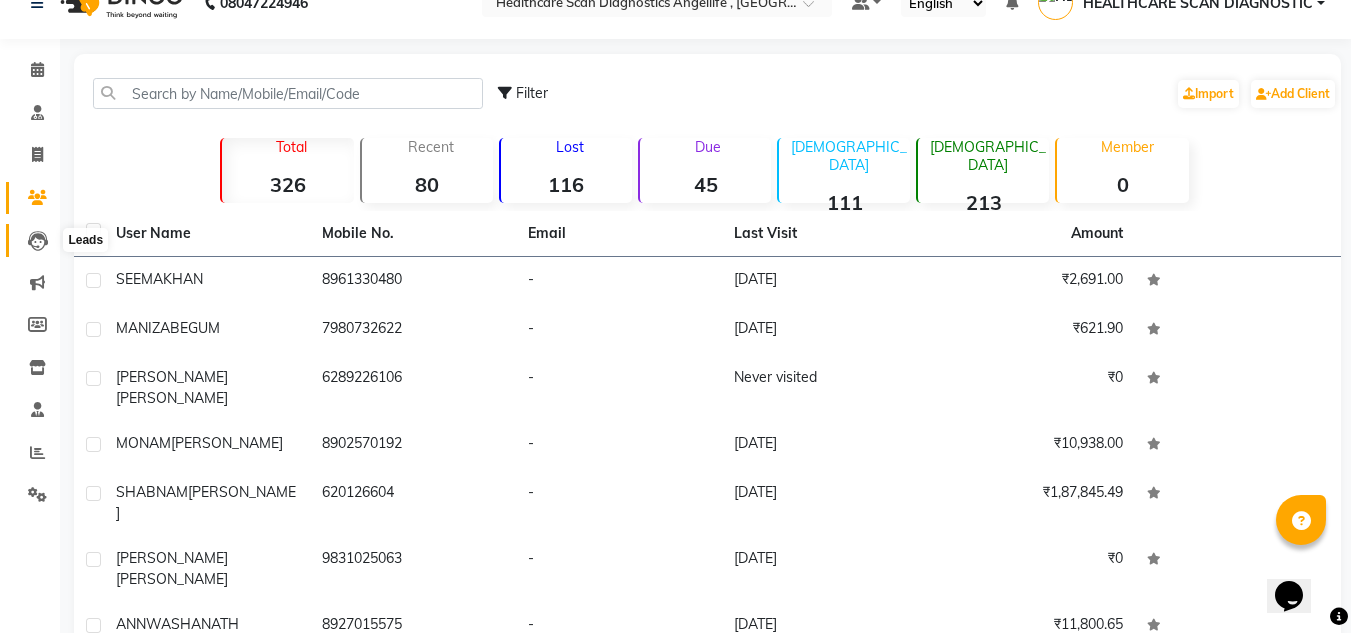 click 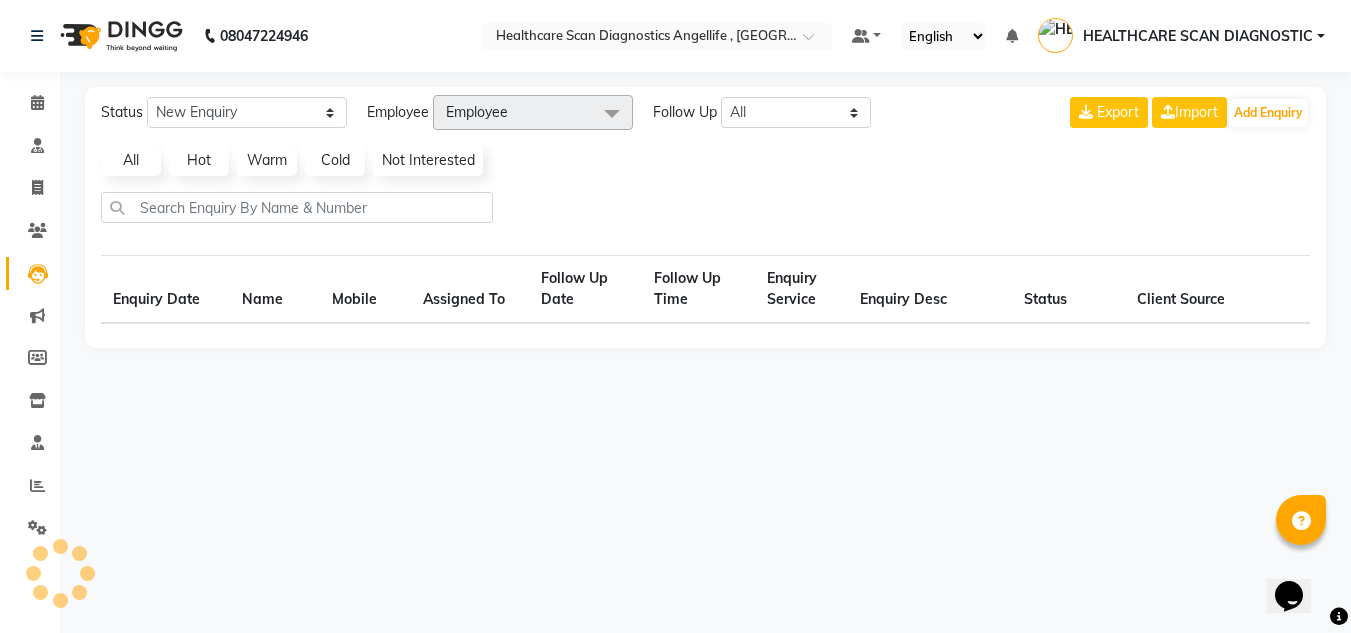 scroll, scrollTop: 0, scrollLeft: 0, axis: both 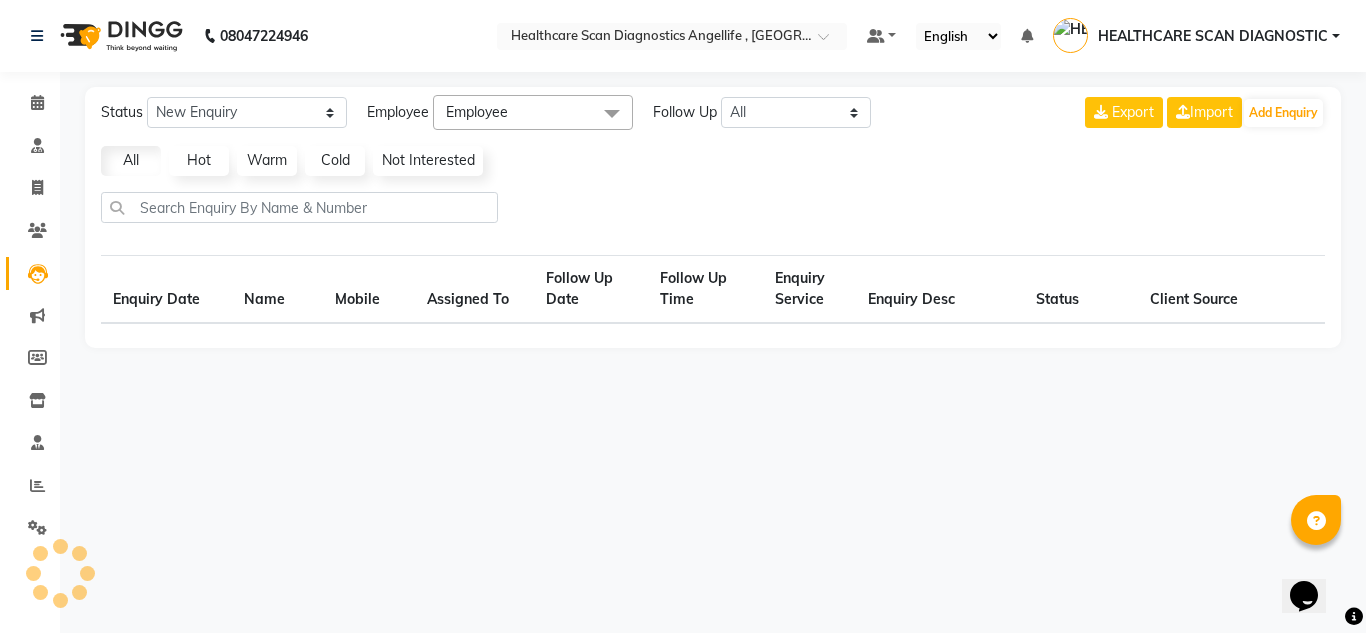 select on "10" 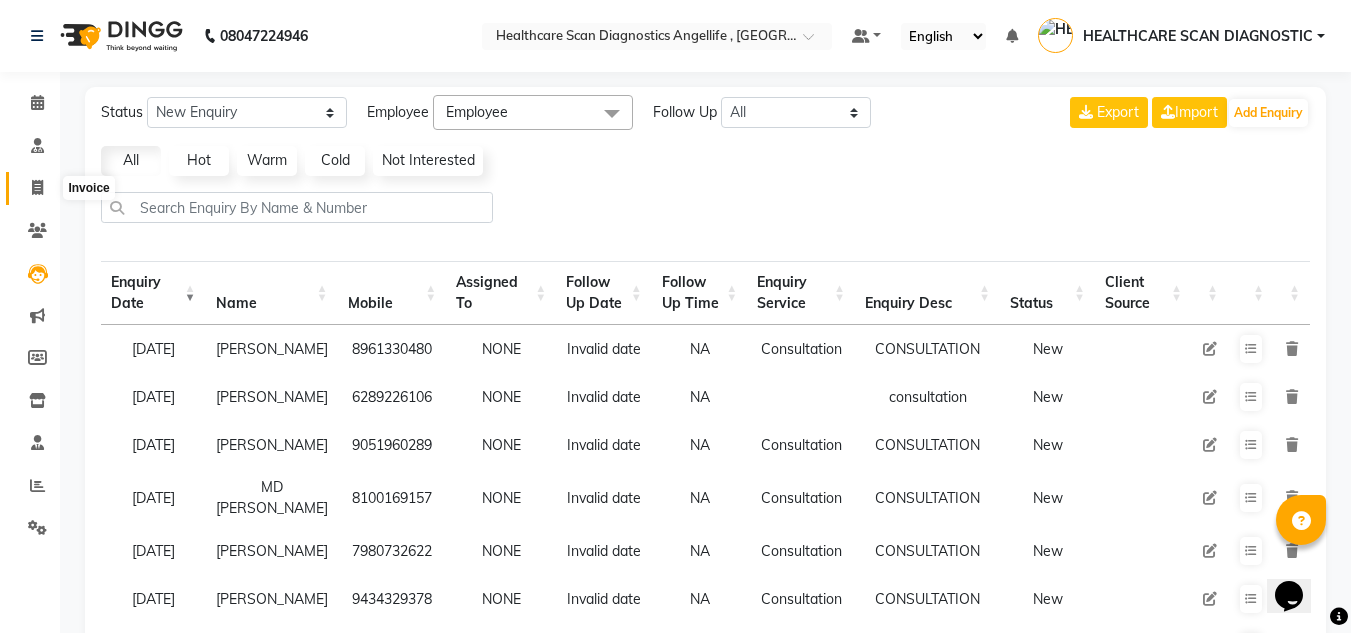 click 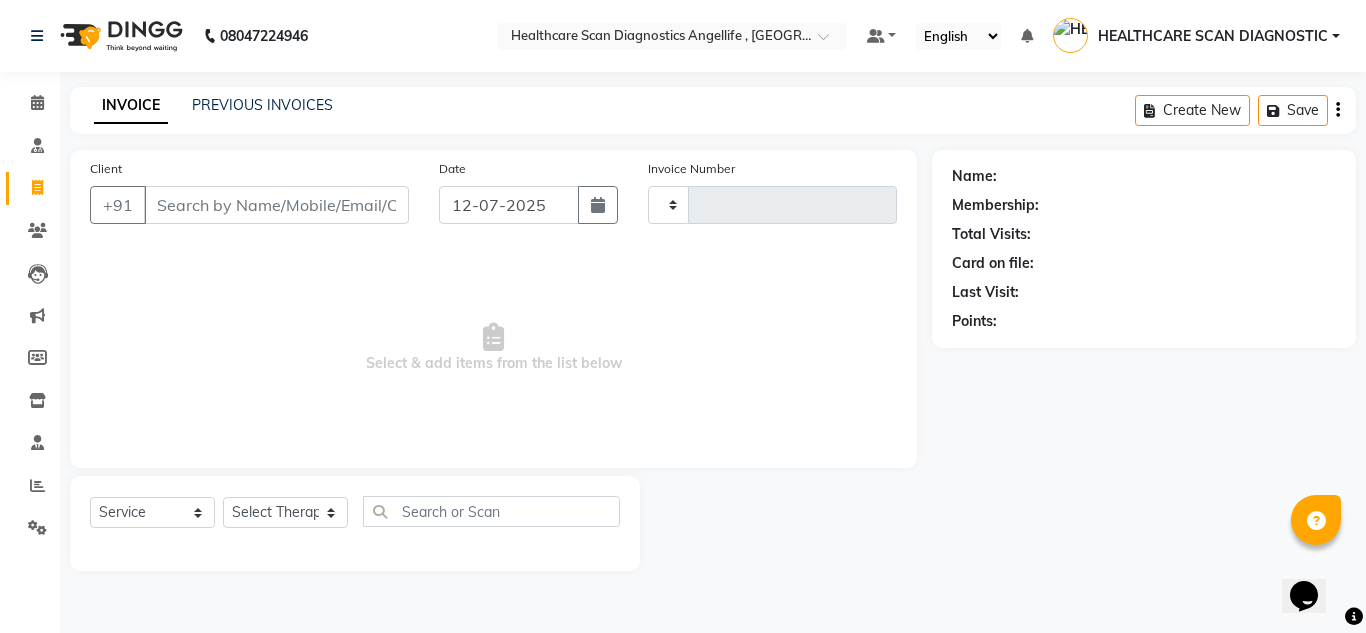 type on "0193" 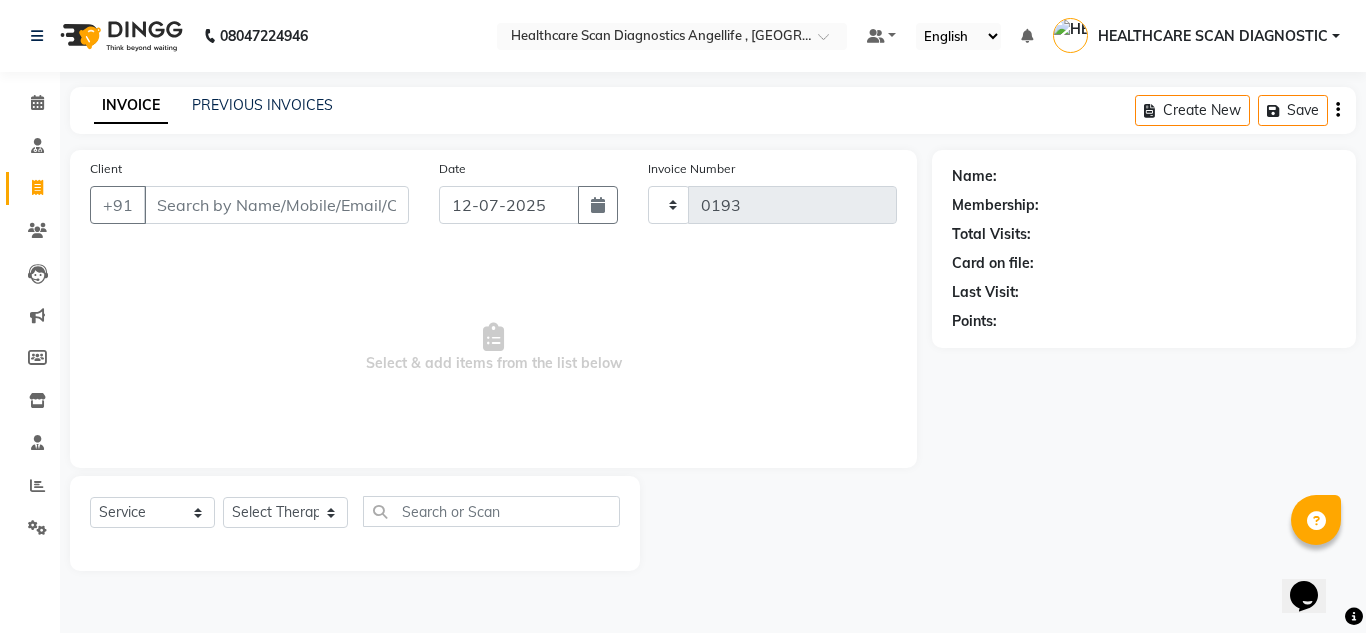 select on "5671" 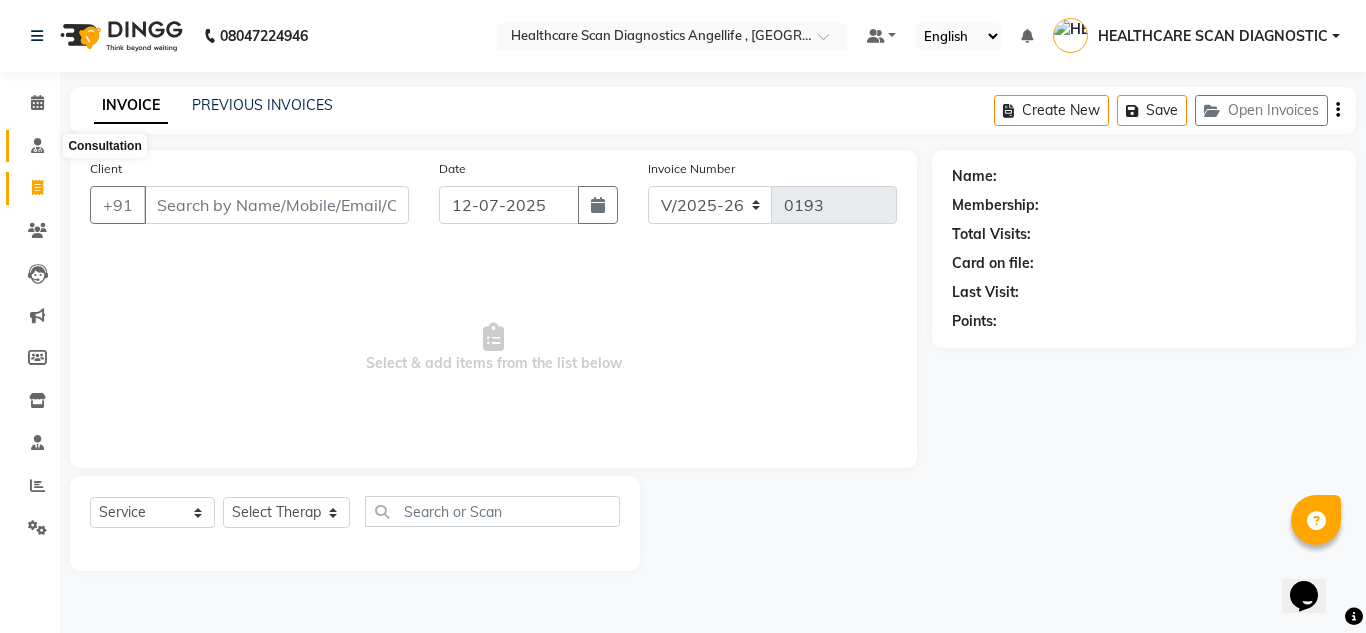click 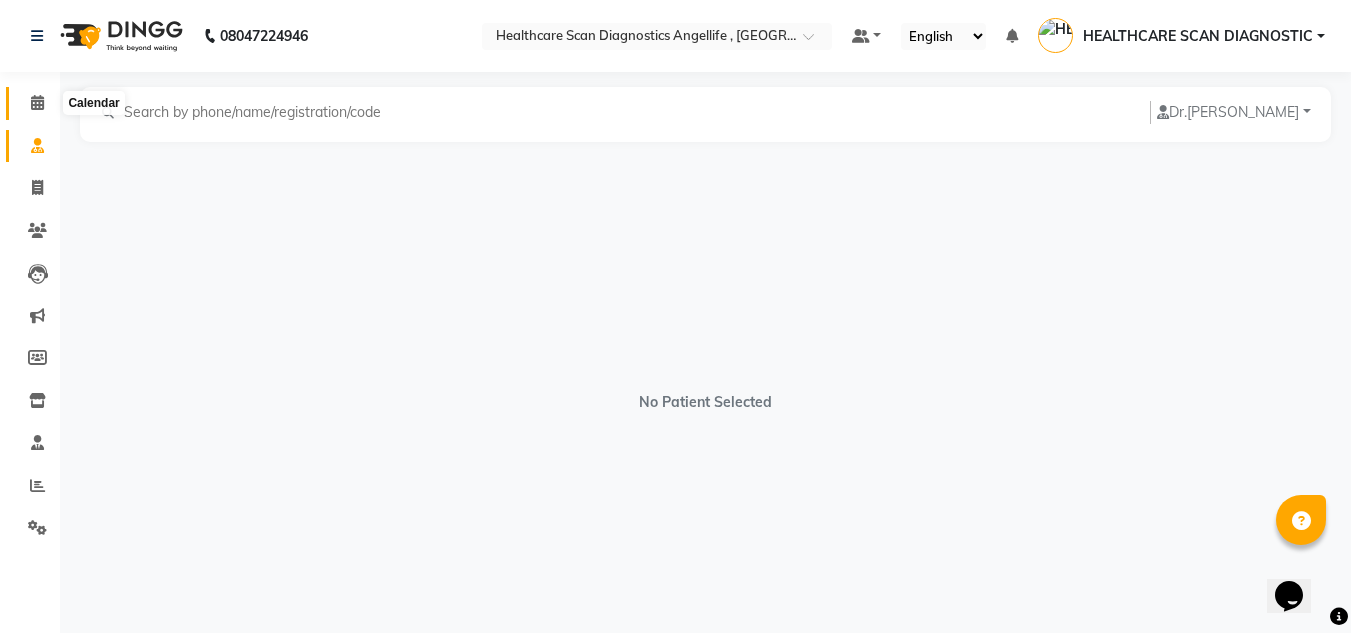 click 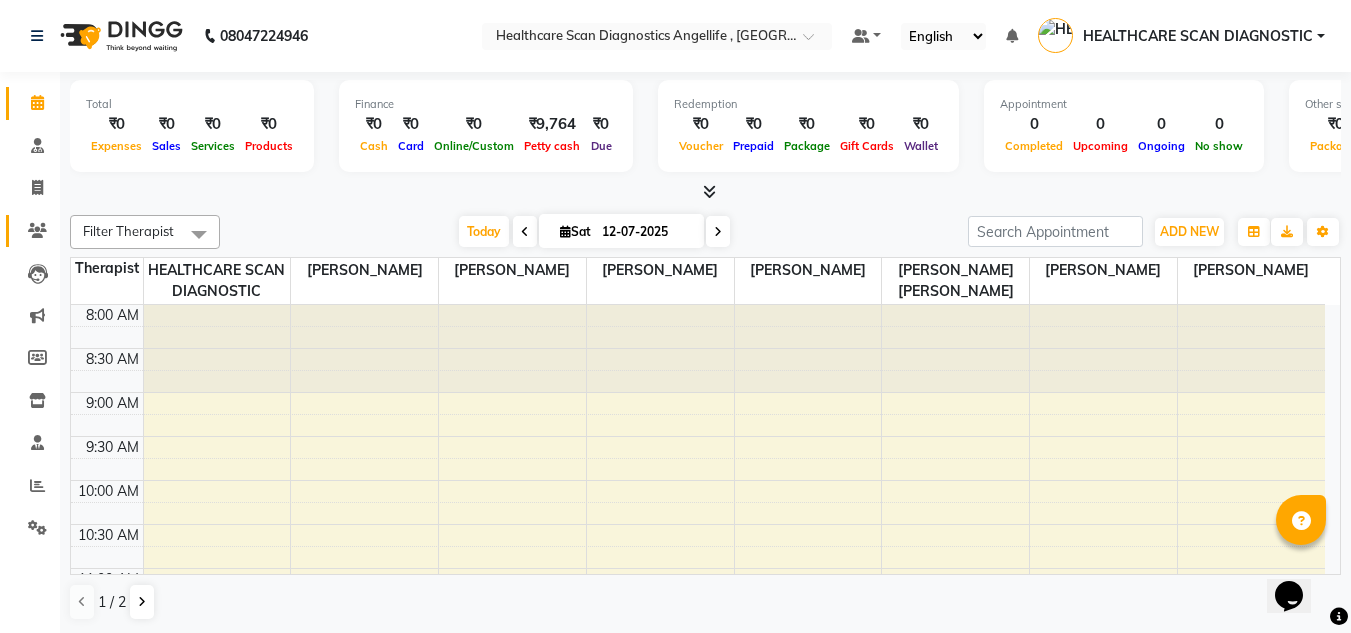 scroll, scrollTop: 0, scrollLeft: 0, axis: both 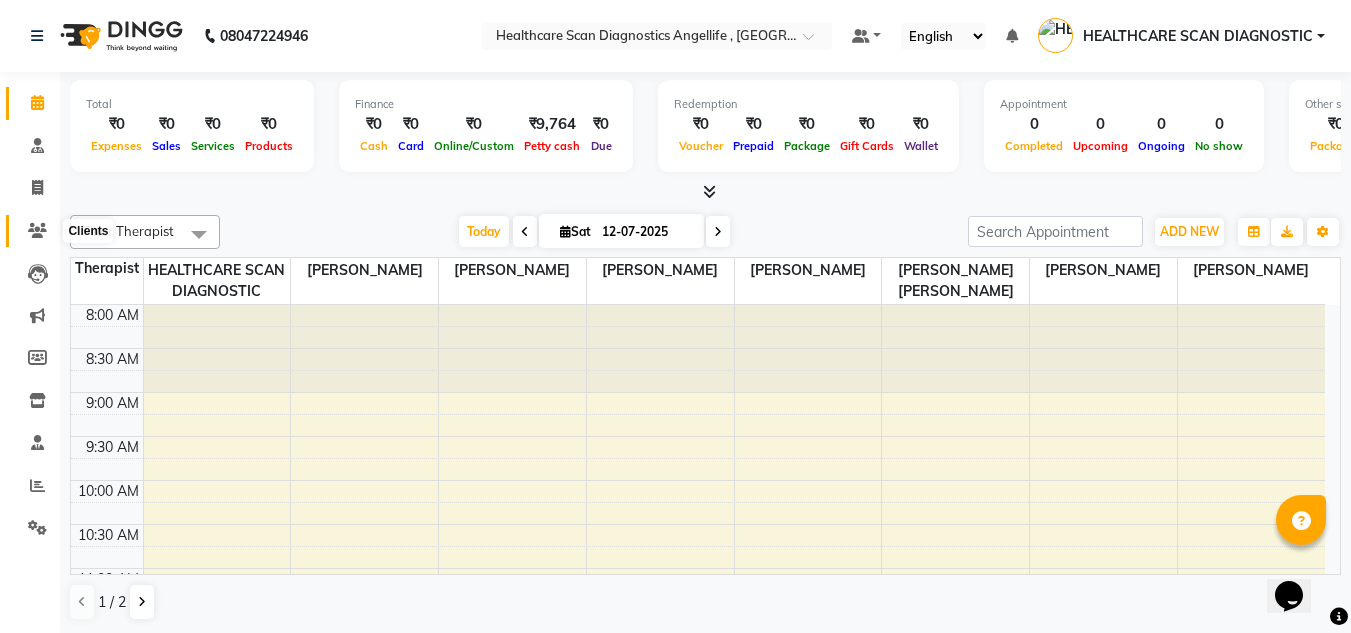 click 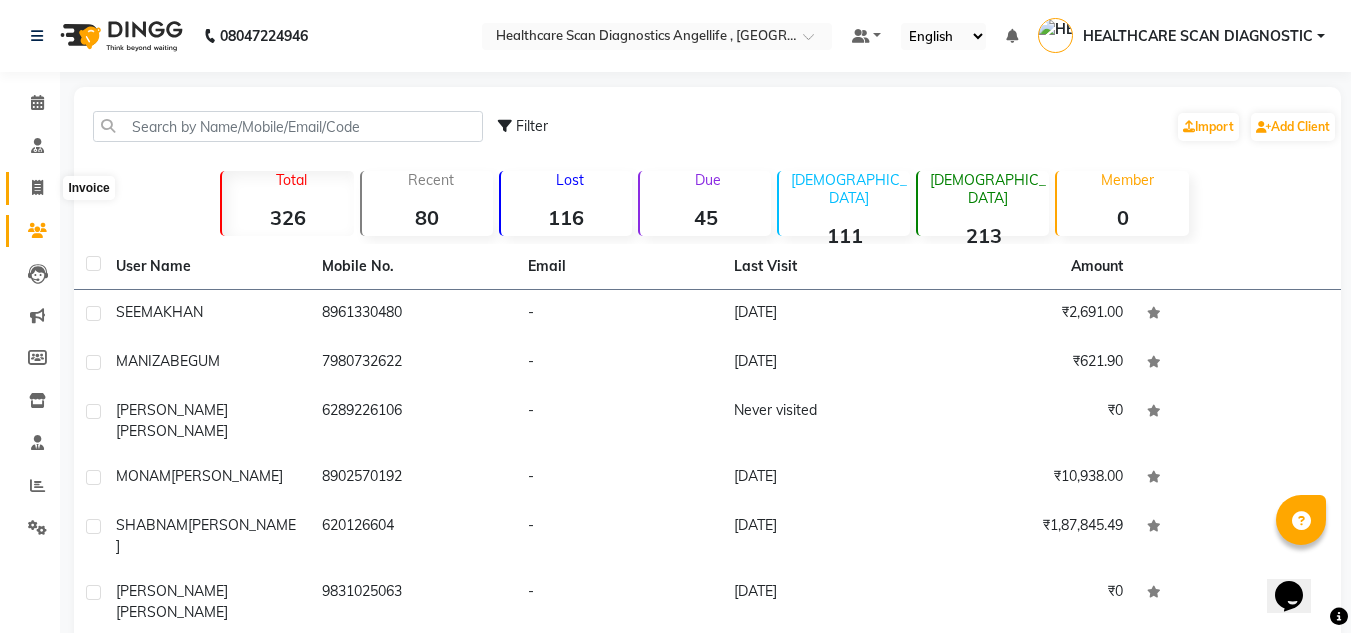 click 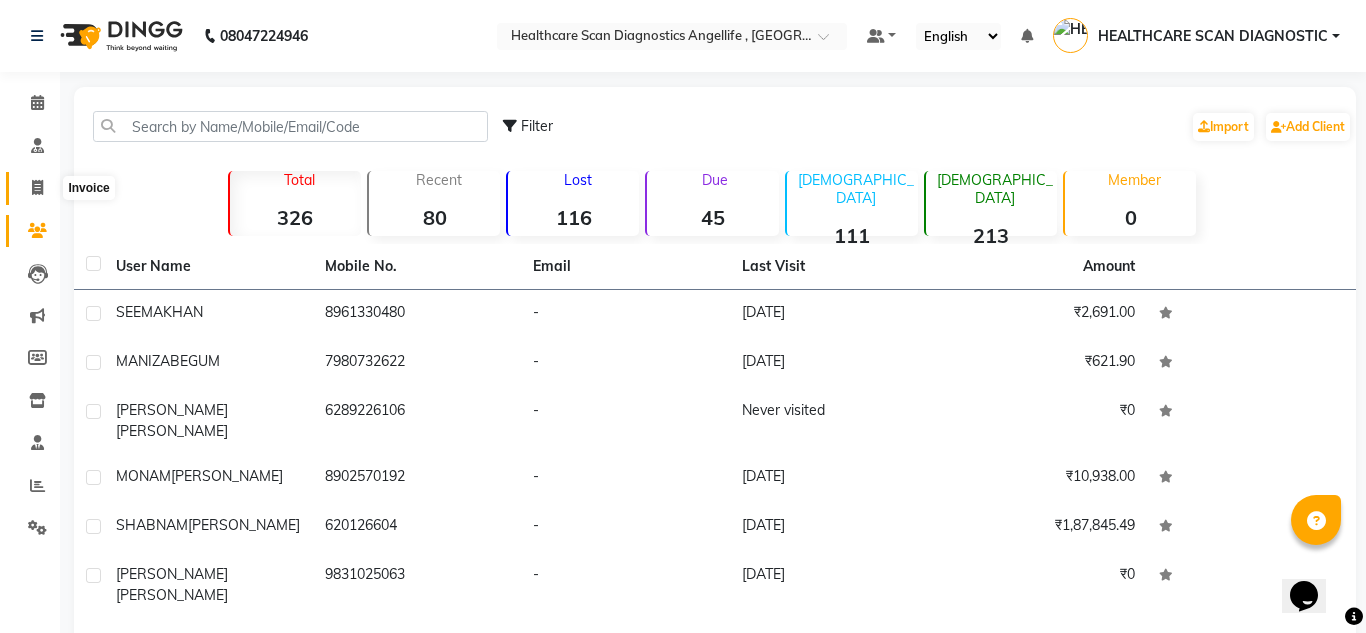 select on "5671" 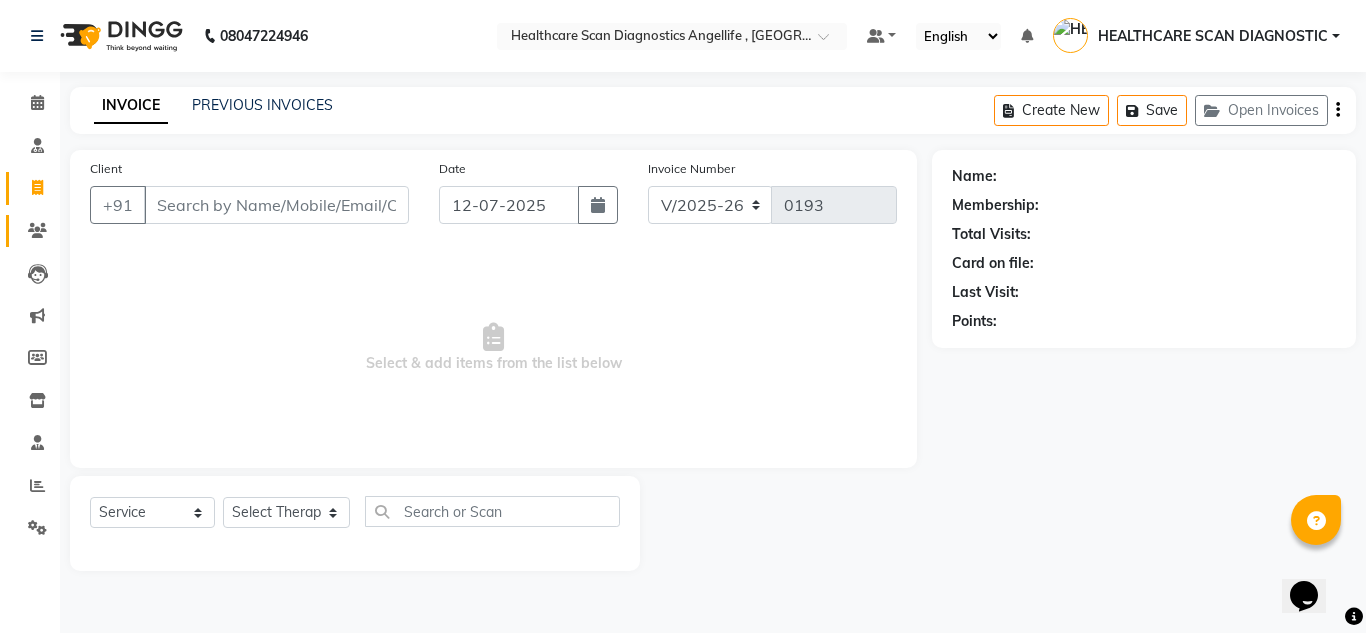 click on "Clients" 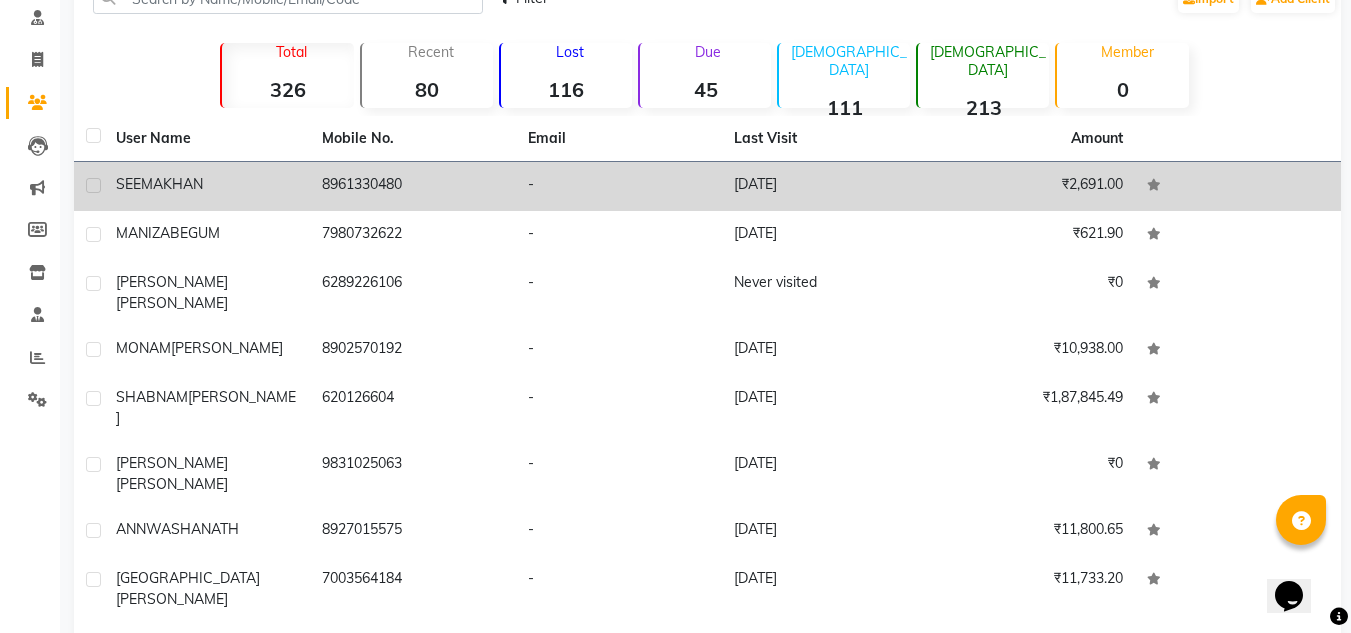 scroll, scrollTop: 0, scrollLeft: 0, axis: both 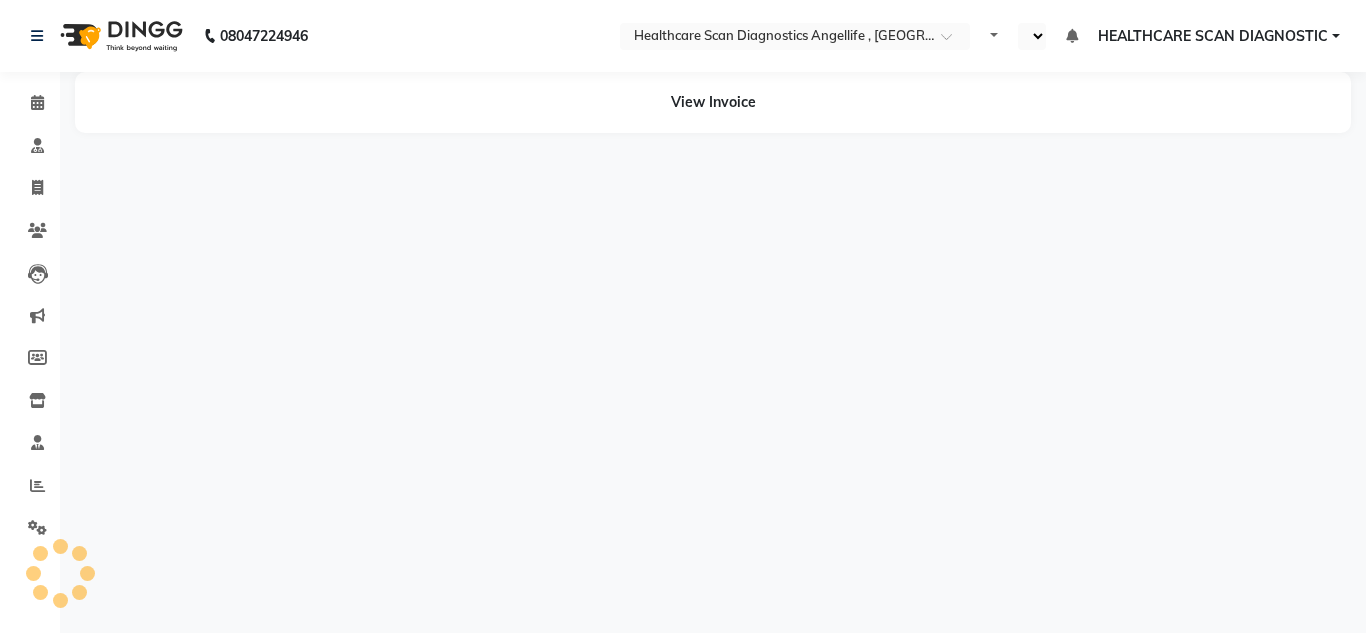 select on "en" 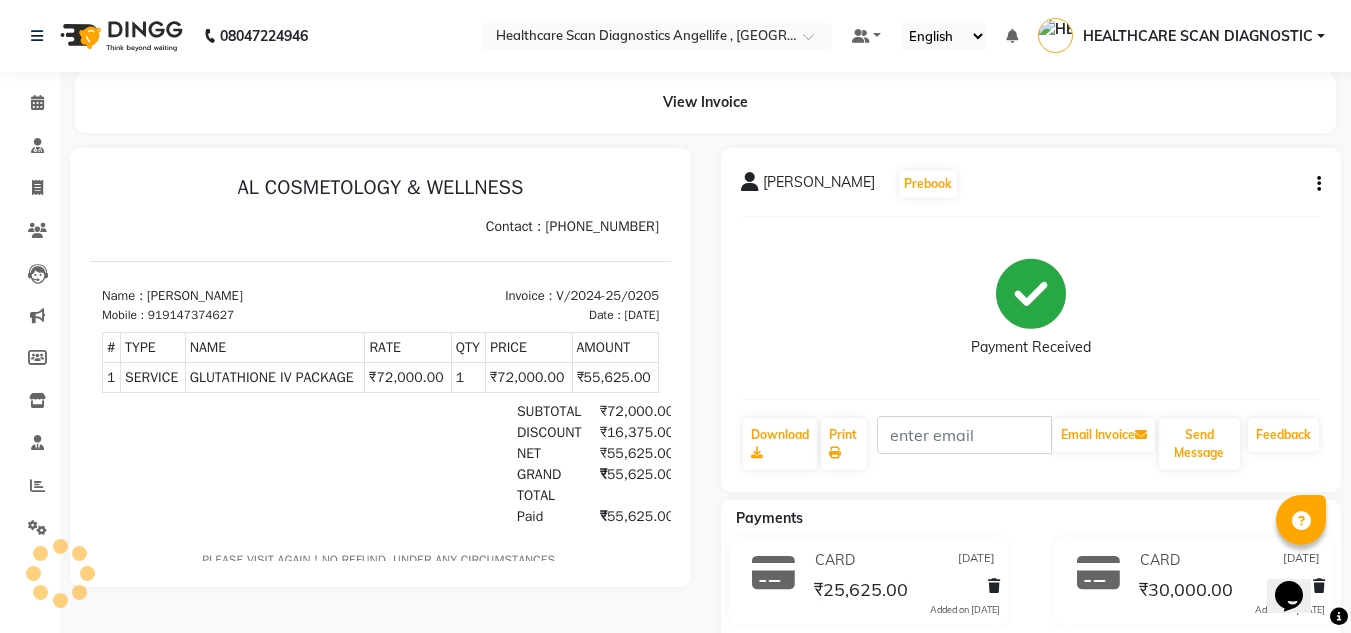 scroll, scrollTop: 0, scrollLeft: 0, axis: both 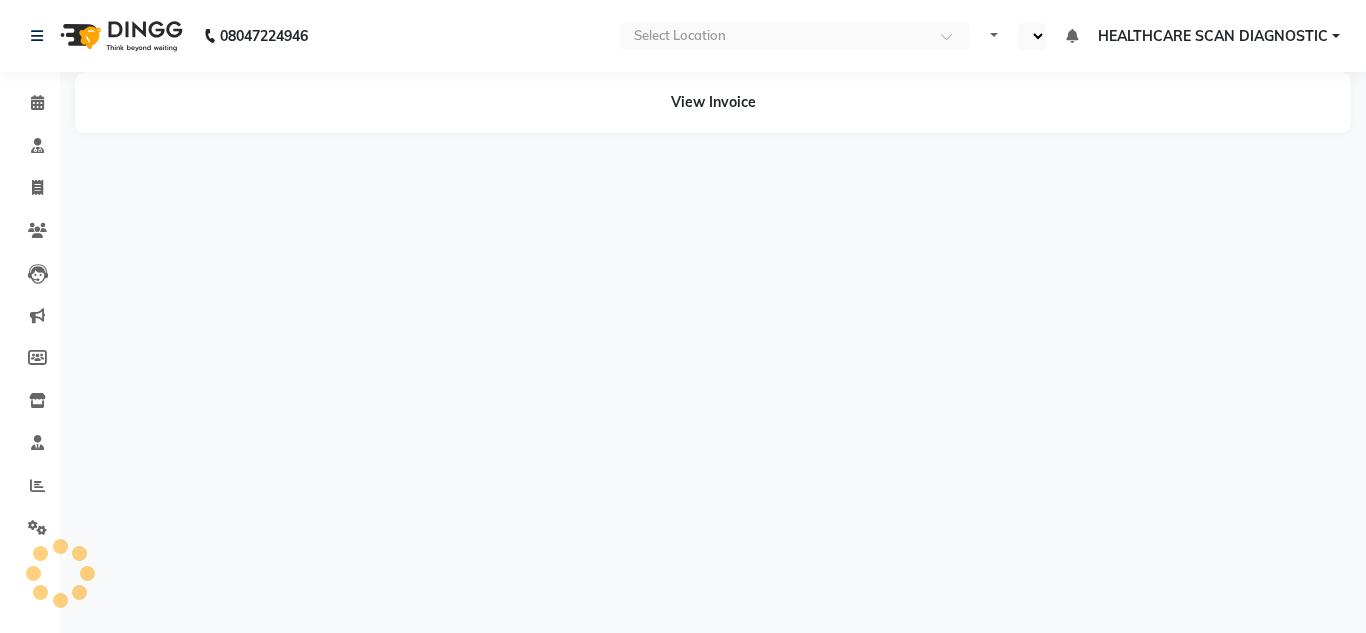 select on "en" 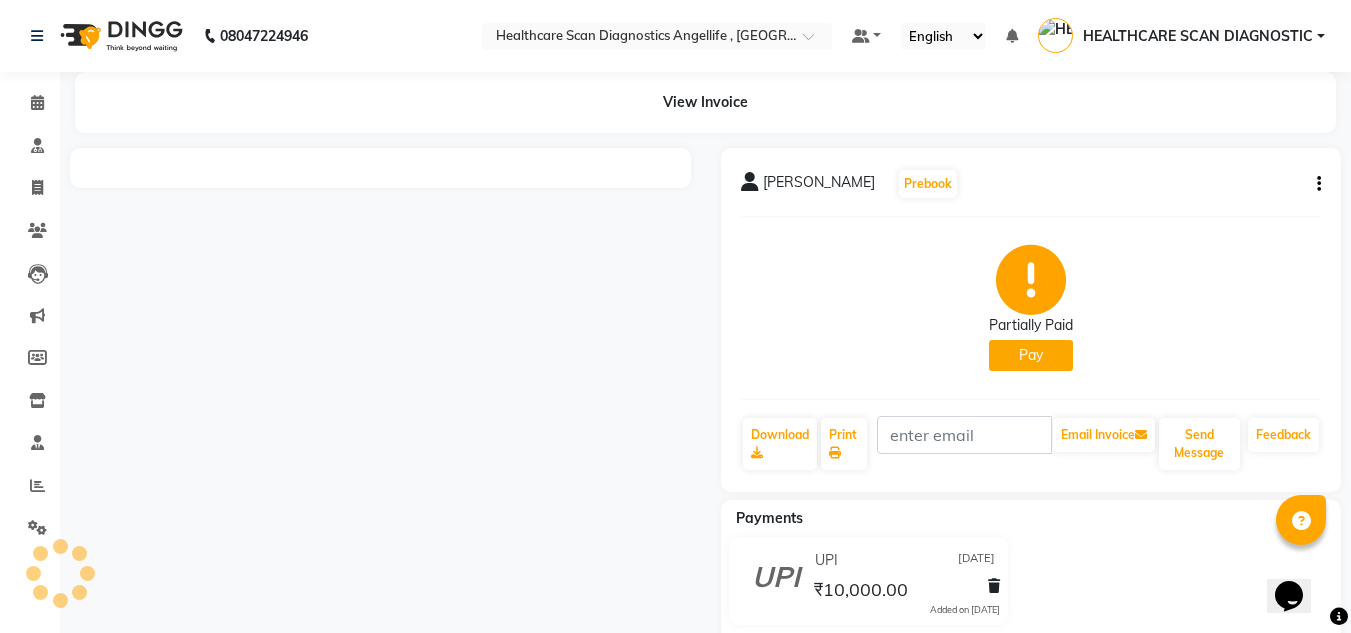 scroll, scrollTop: 0, scrollLeft: 0, axis: both 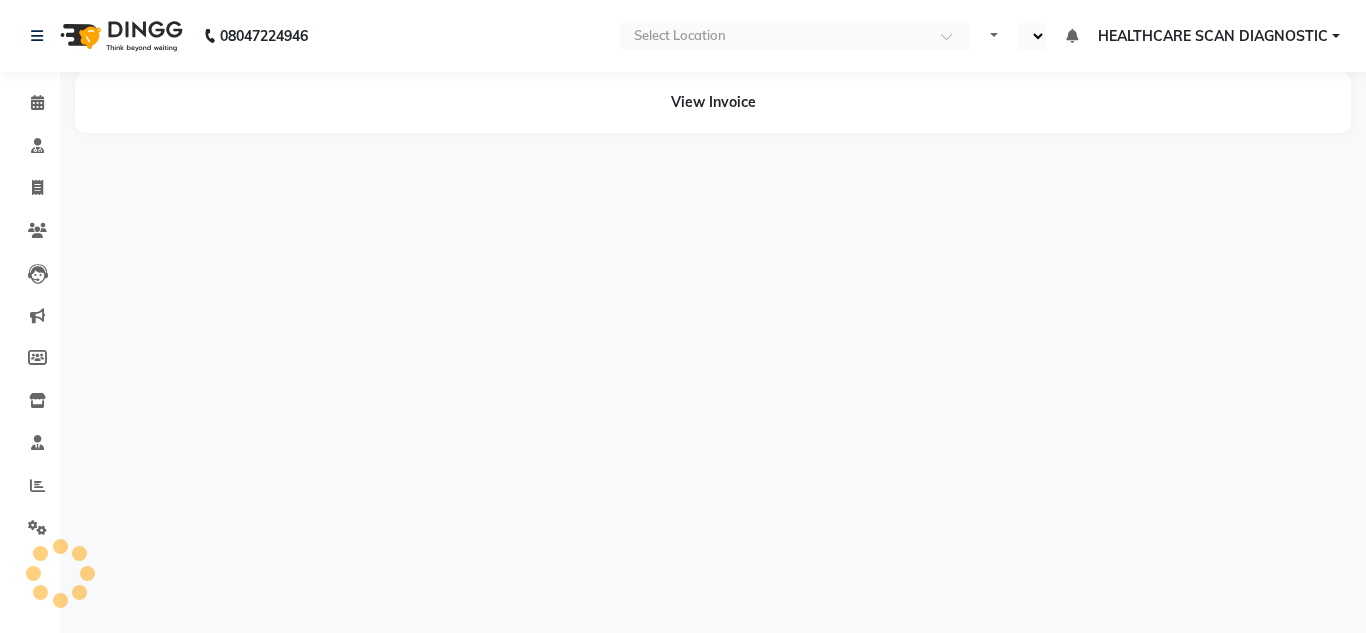 select on "en" 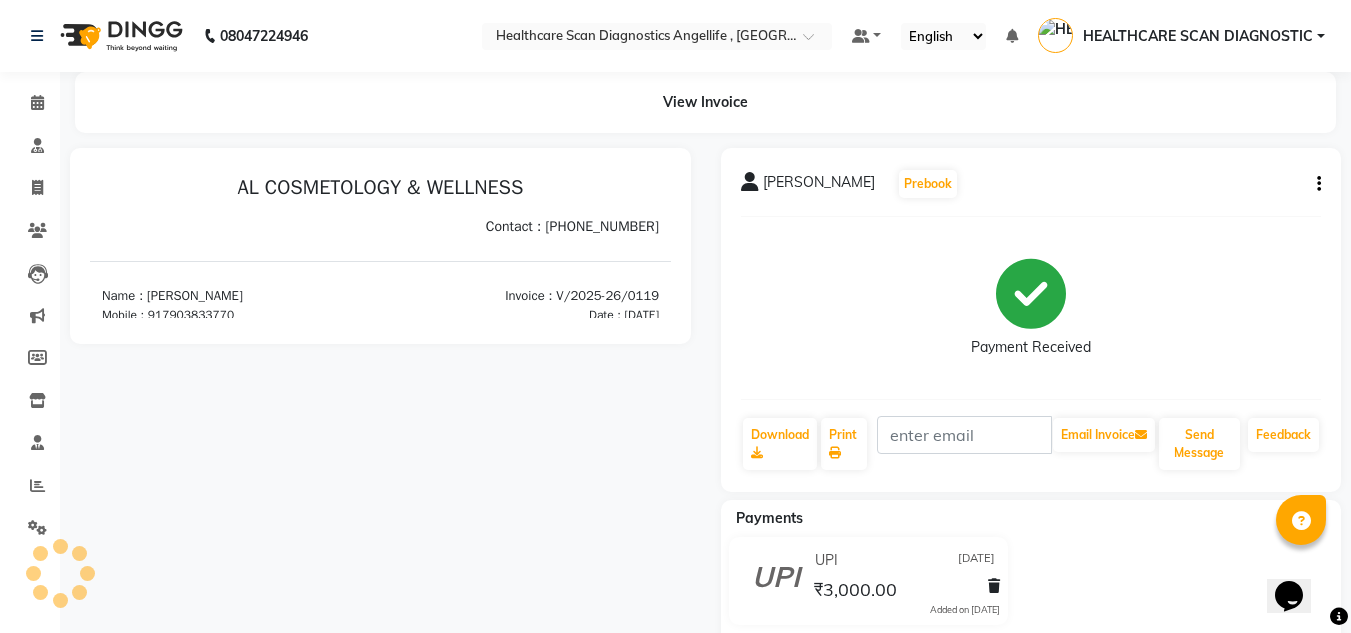 scroll, scrollTop: 0, scrollLeft: 0, axis: both 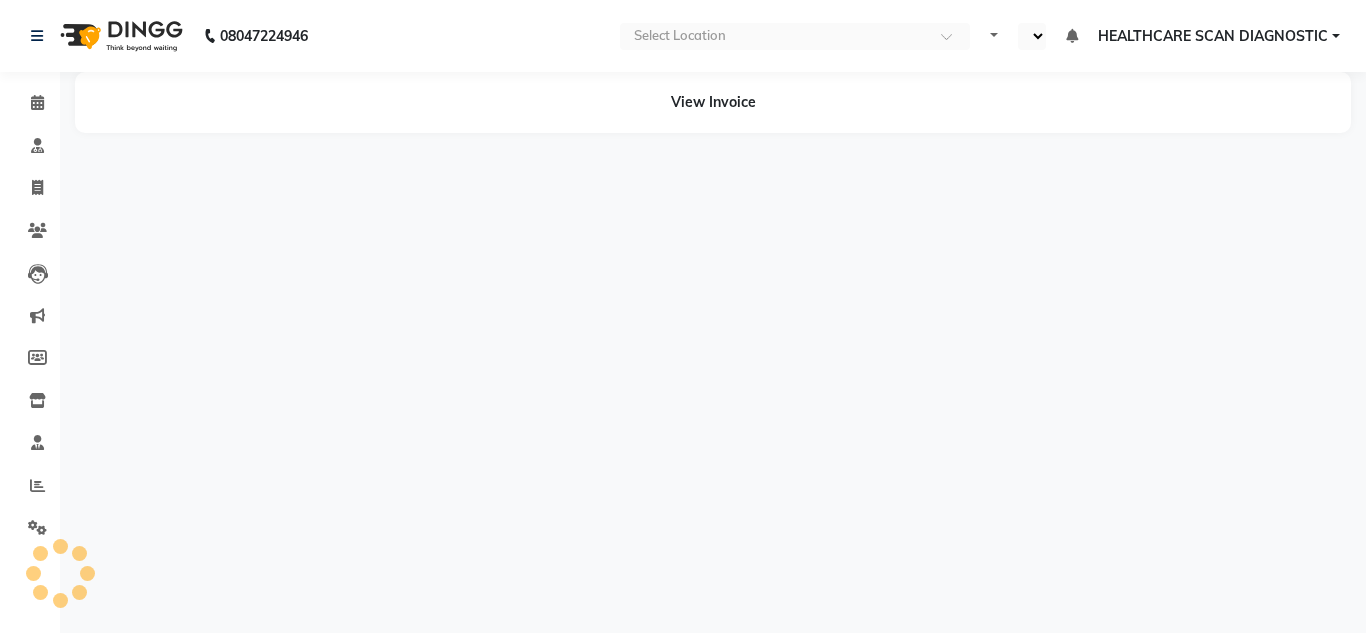 select on "en" 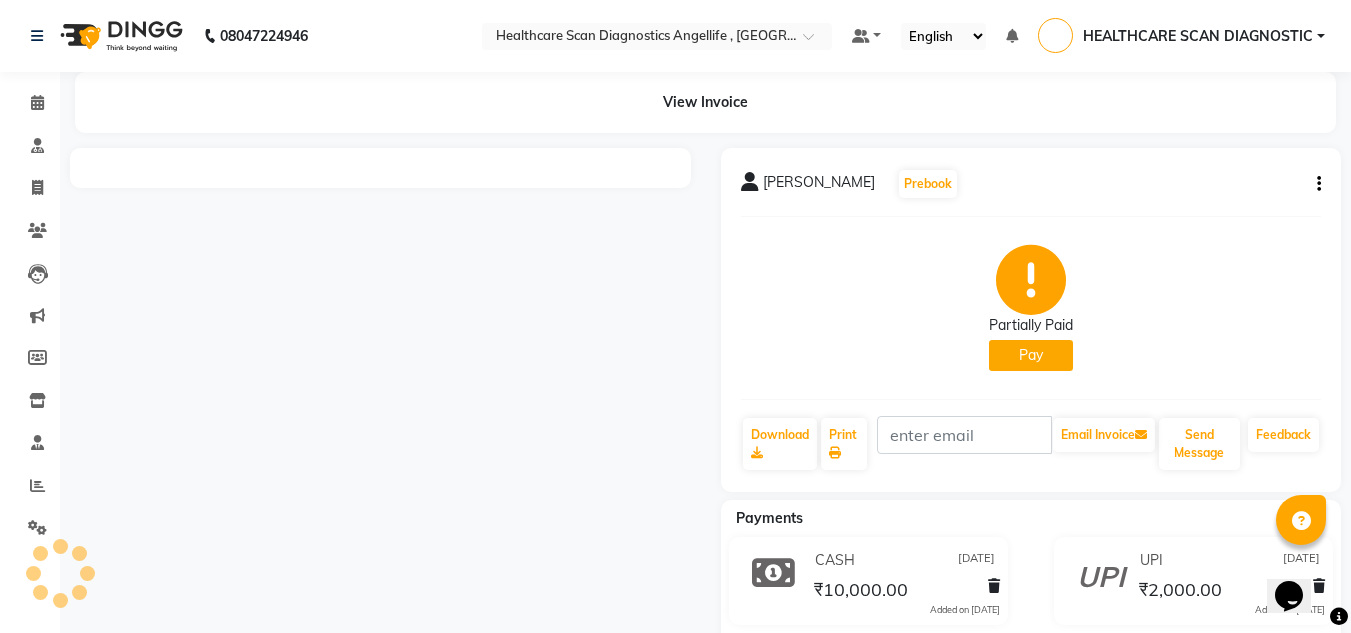 scroll, scrollTop: 0, scrollLeft: 0, axis: both 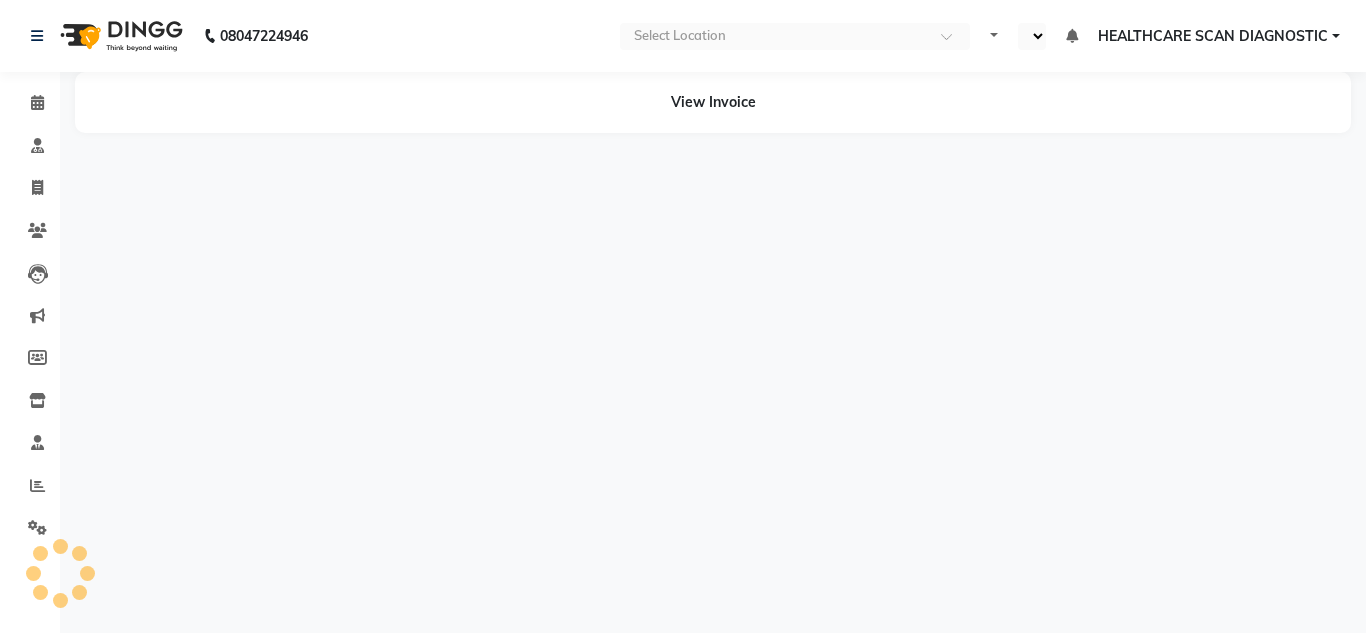 select on "en" 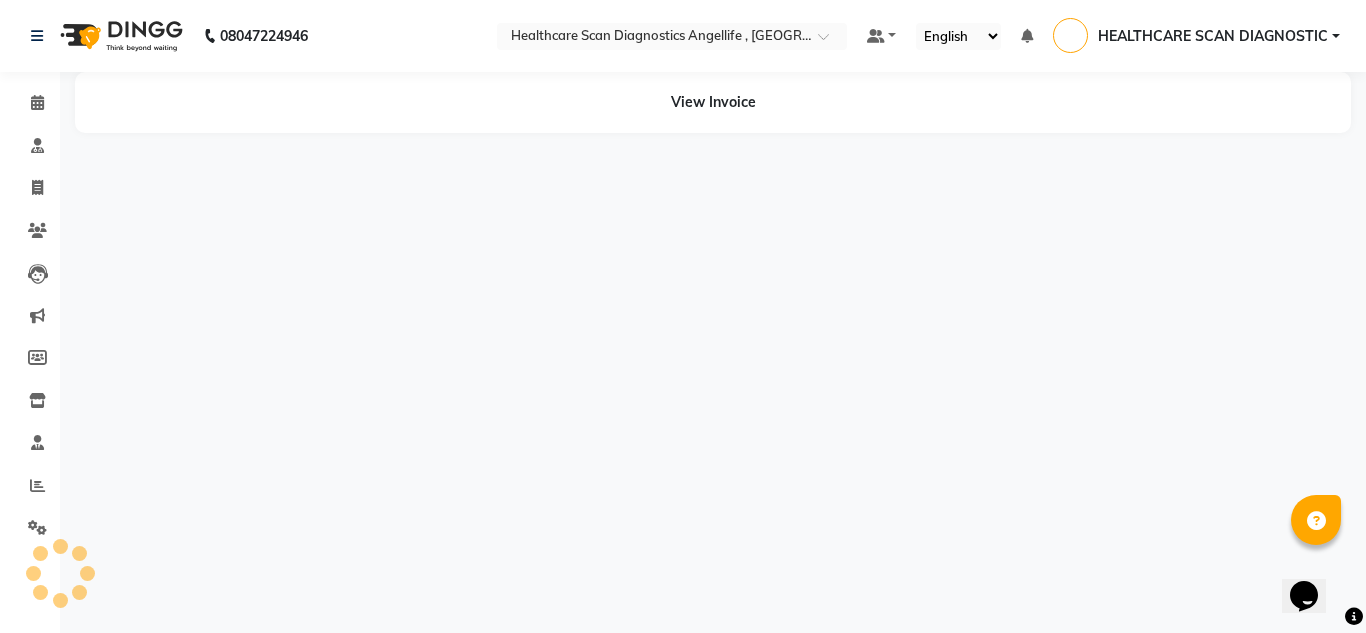 scroll, scrollTop: 0, scrollLeft: 0, axis: both 